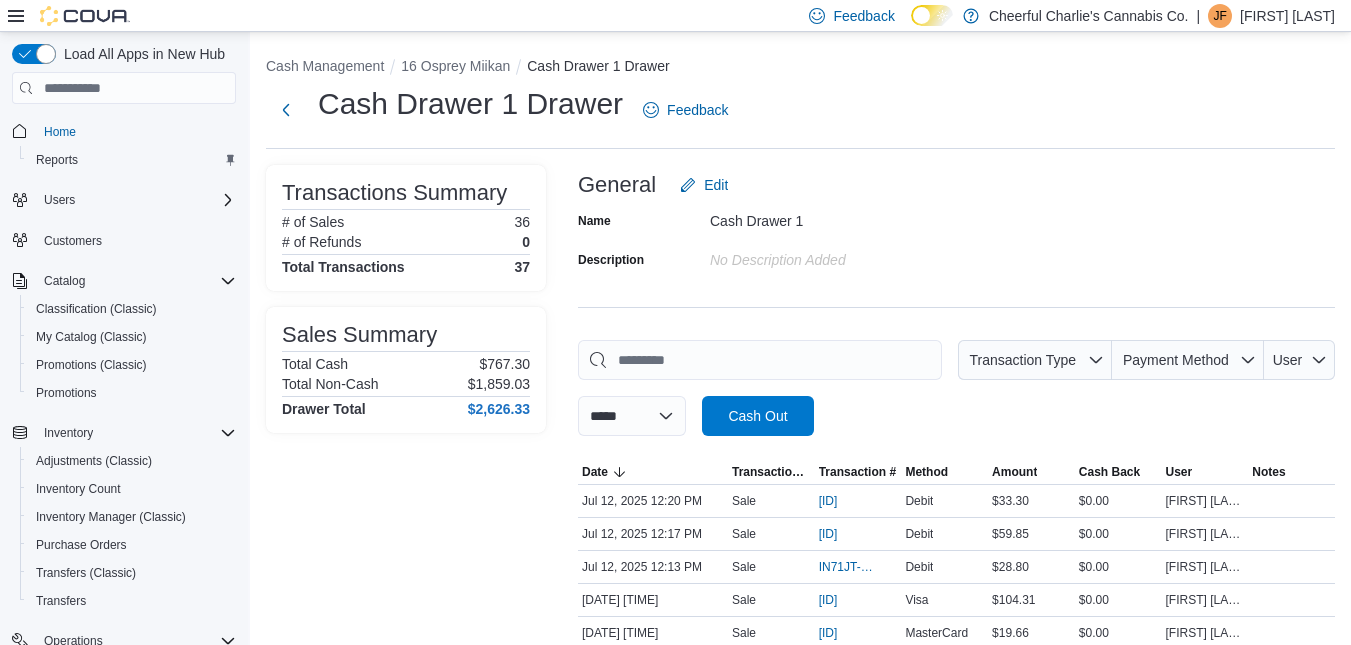 scroll, scrollTop: 350, scrollLeft: 0, axis: vertical 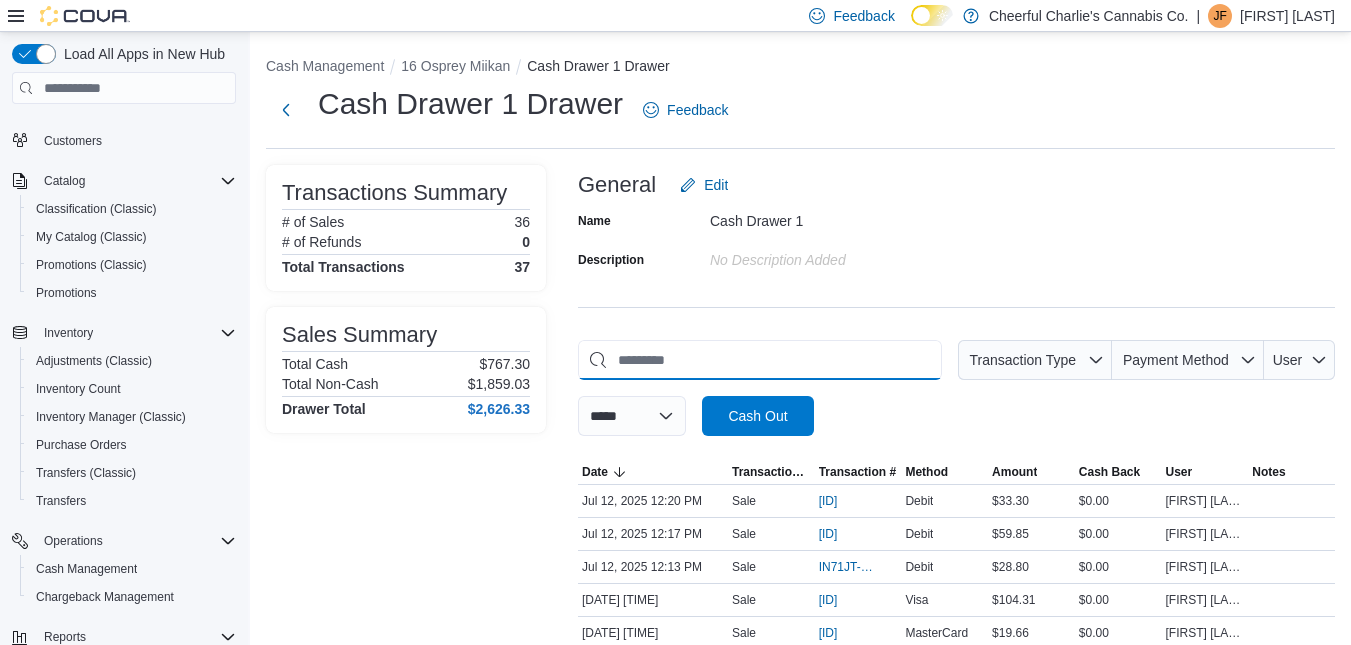 click at bounding box center [760, 360] 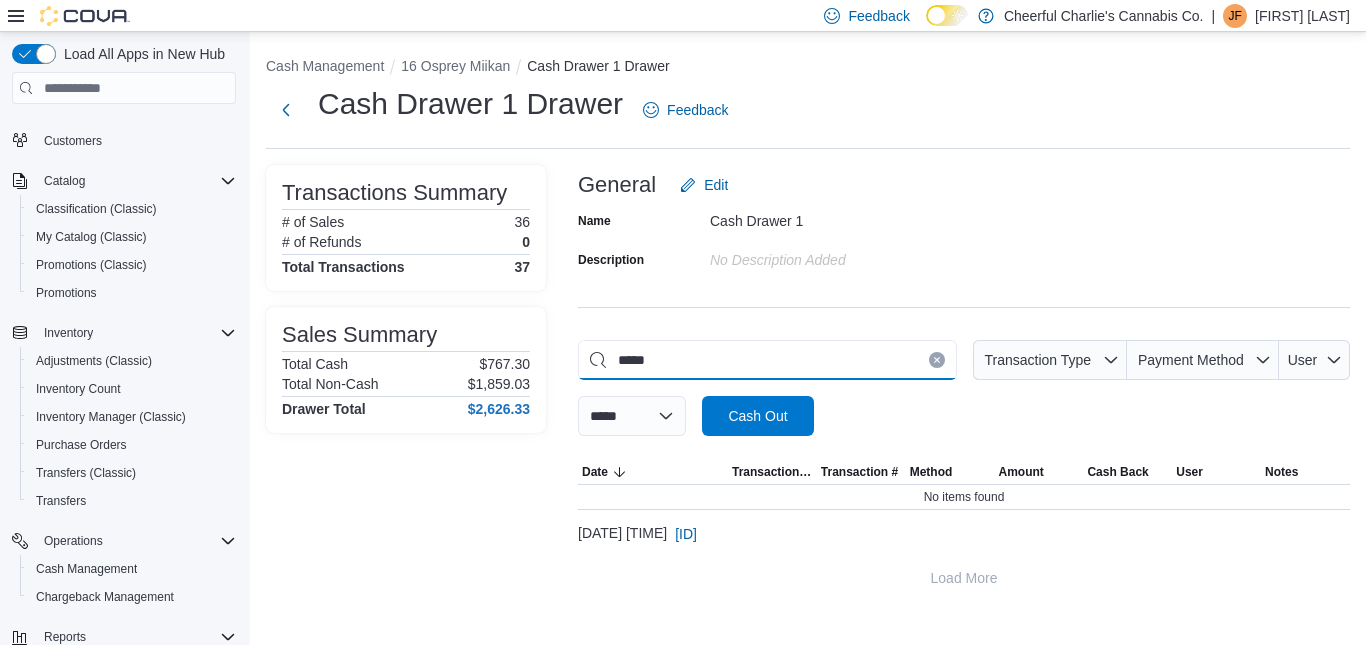 type on "*****" 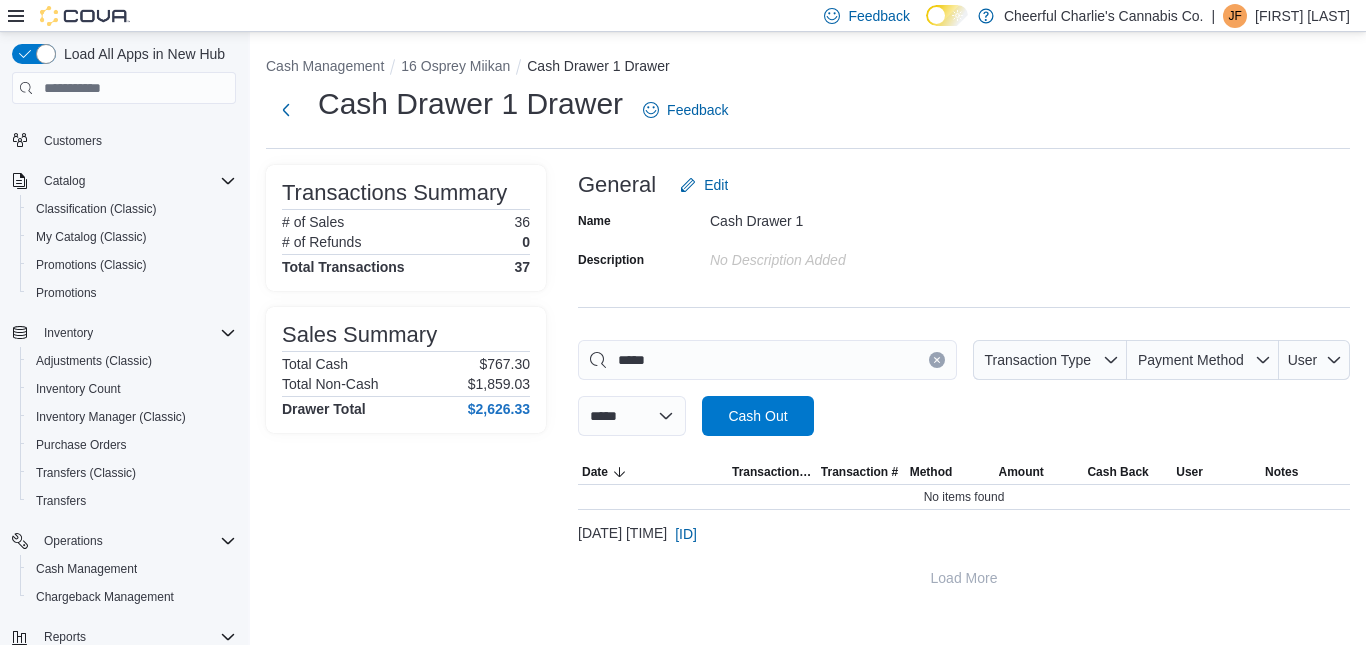 click 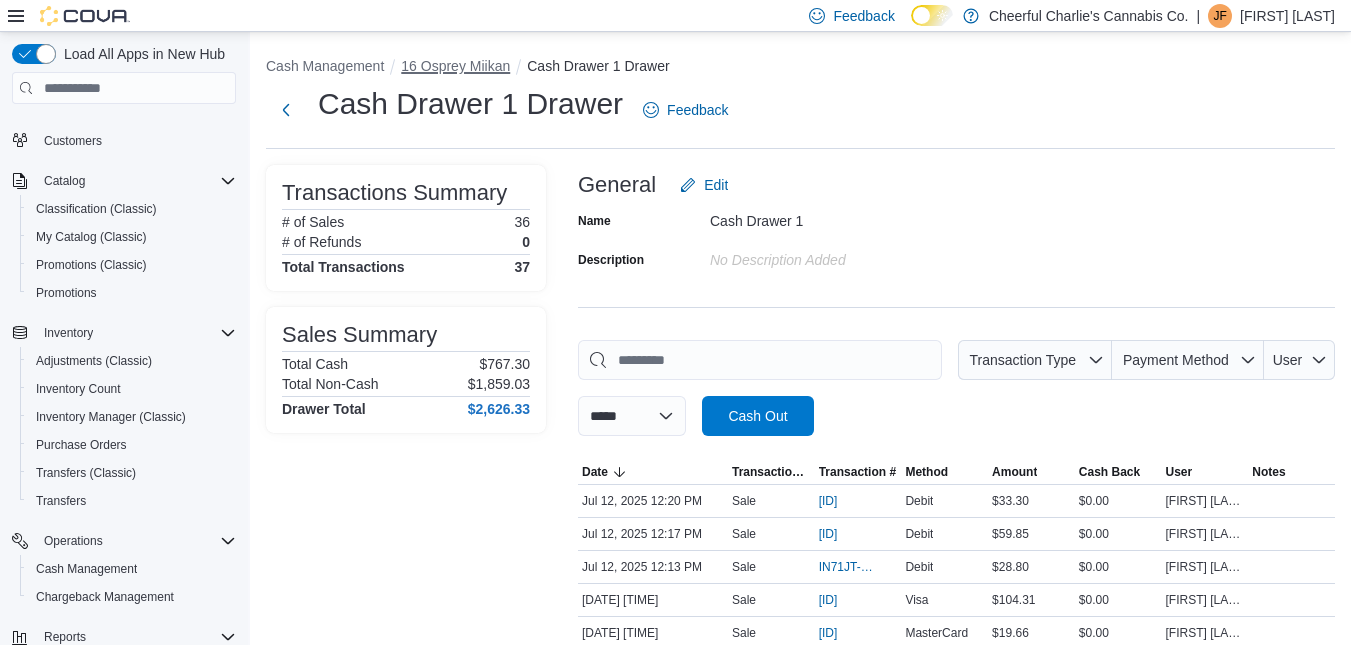 click on "16 Osprey Miikan" at bounding box center (455, 66) 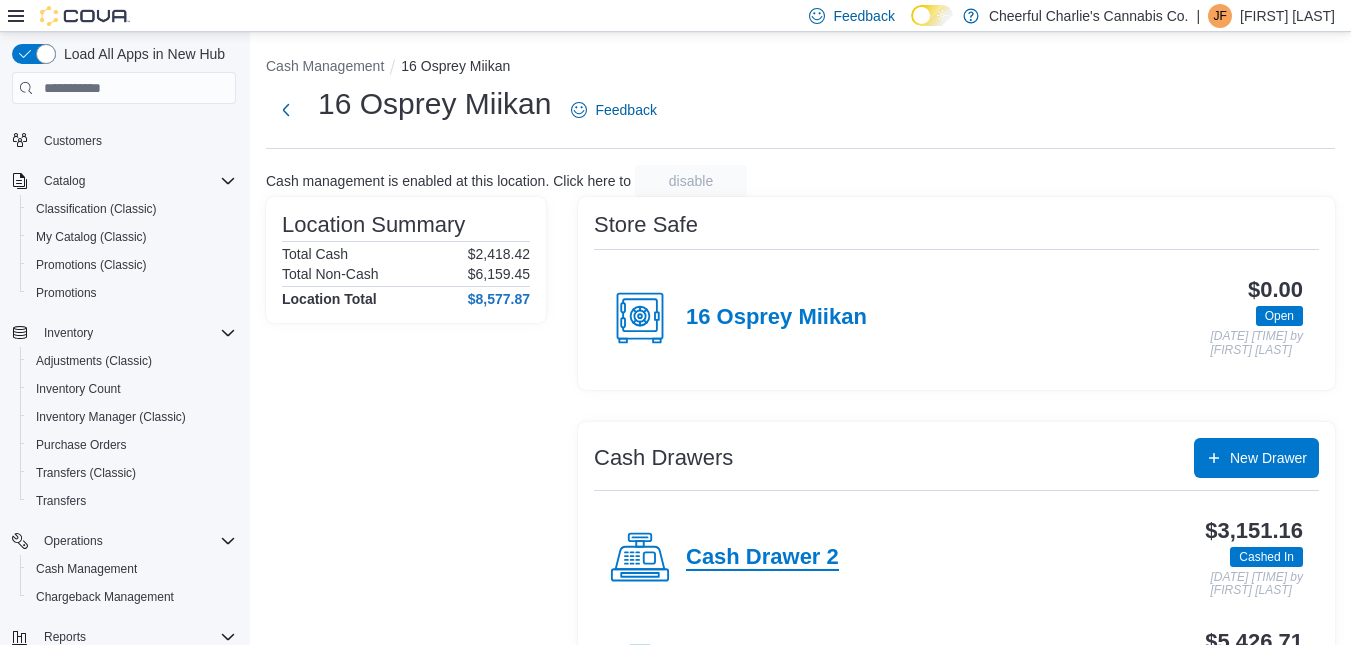 click on "Cash Drawer 2" at bounding box center (762, 558) 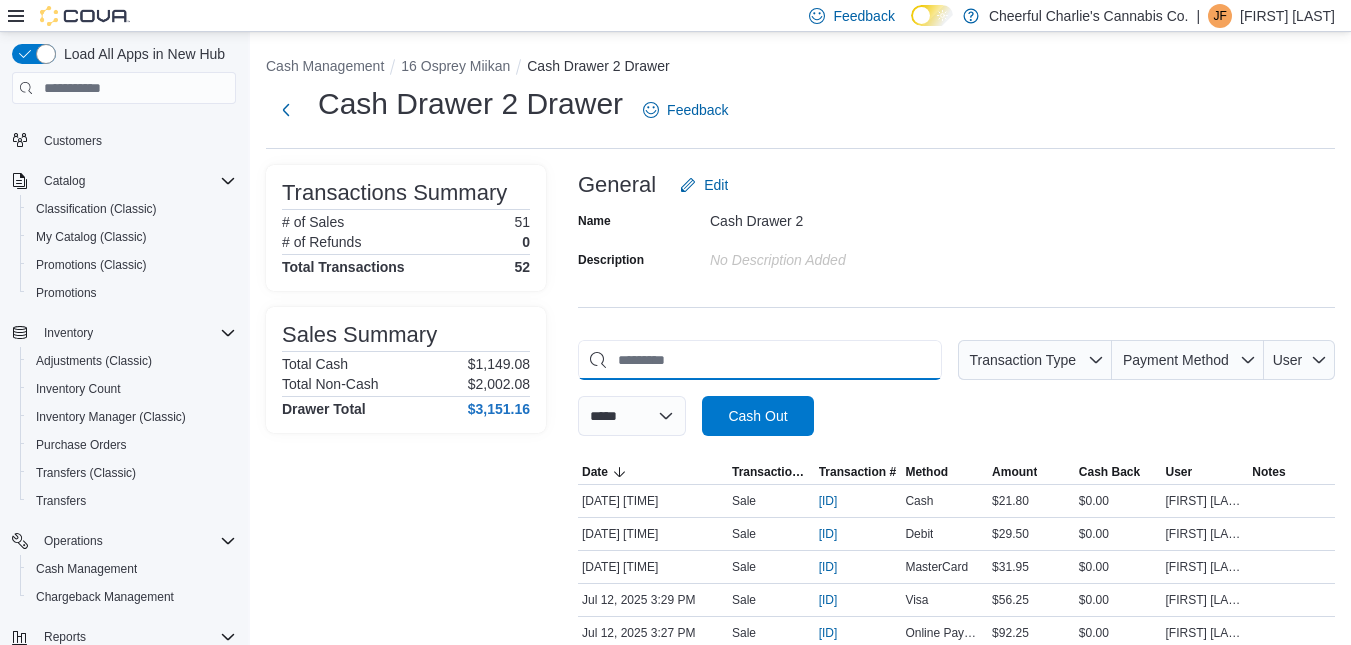 click at bounding box center (760, 360) 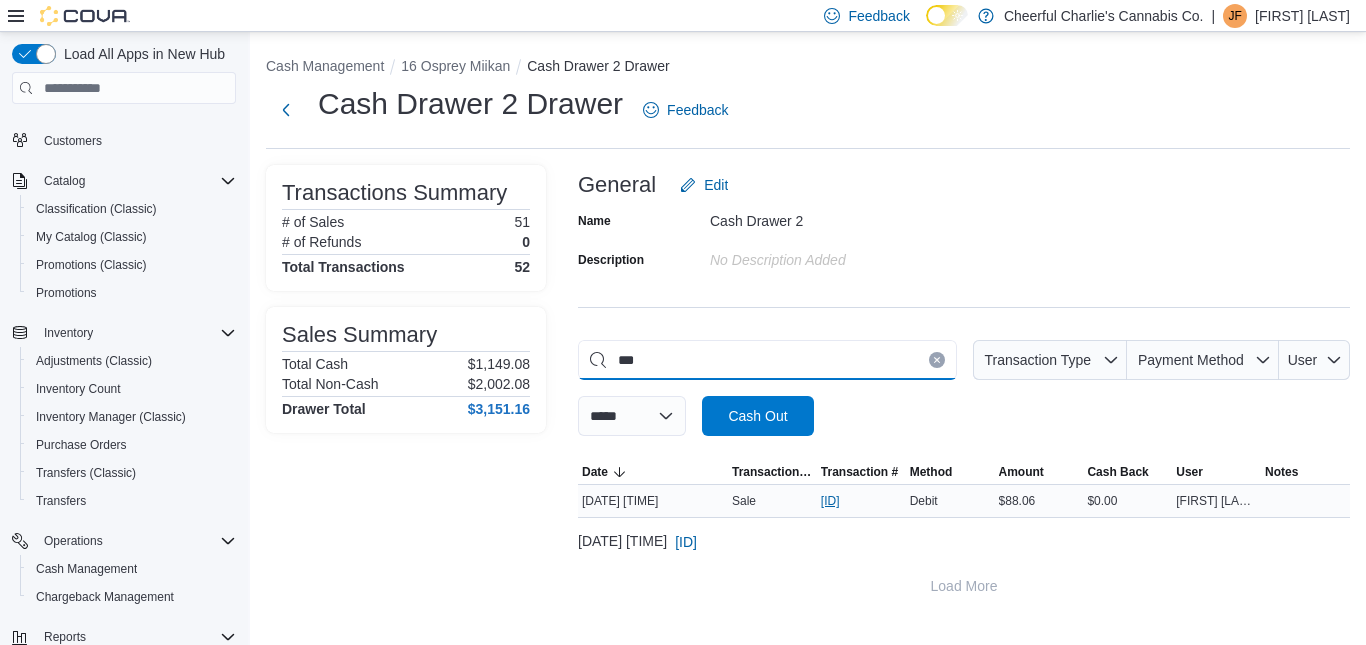 type on "***" 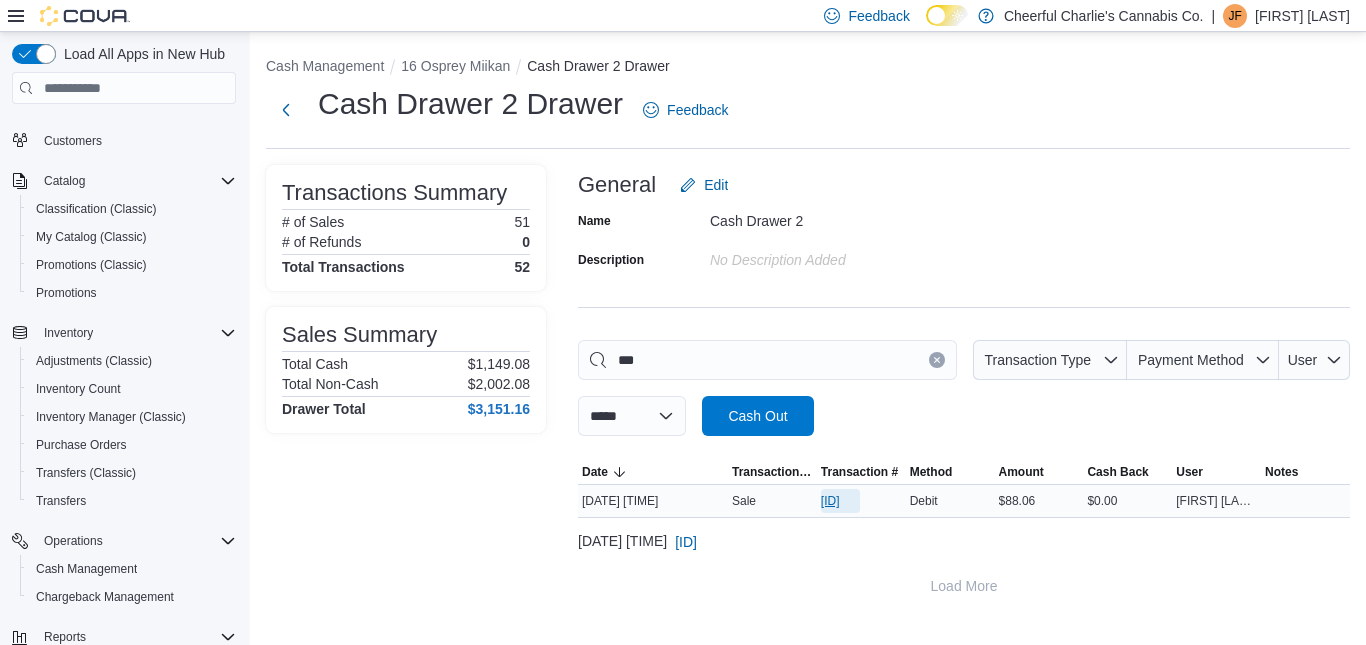 click on "[ID]" at bounding box center [830, 501] 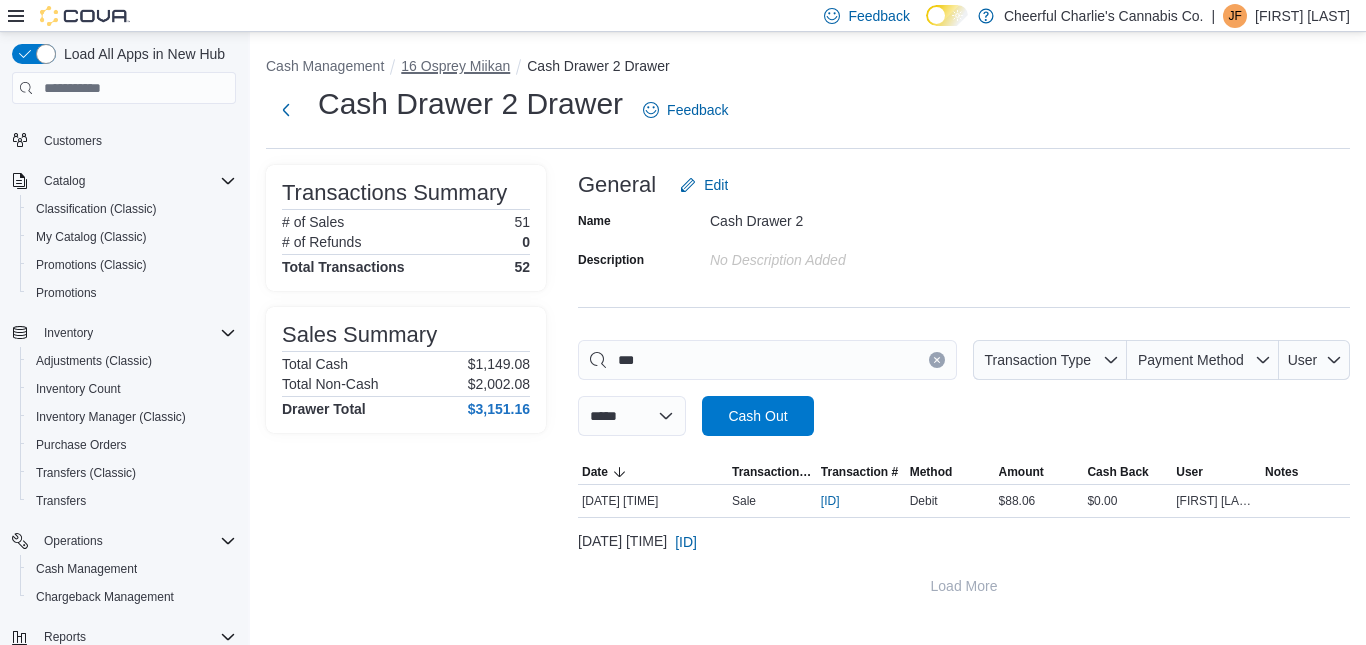 click on "16 Osprey Miikan" at bounding box center [455, 66] 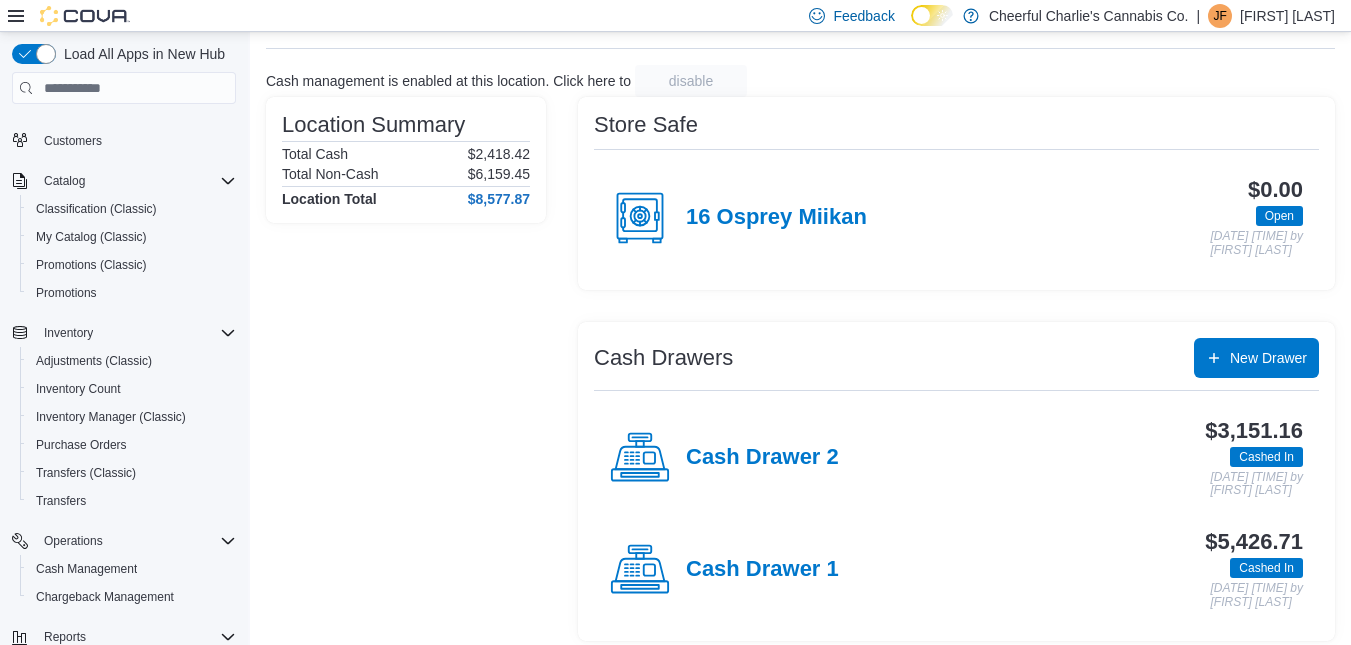 scroll, scrollTop: 112, scrollLeft: 0, axis: vertical 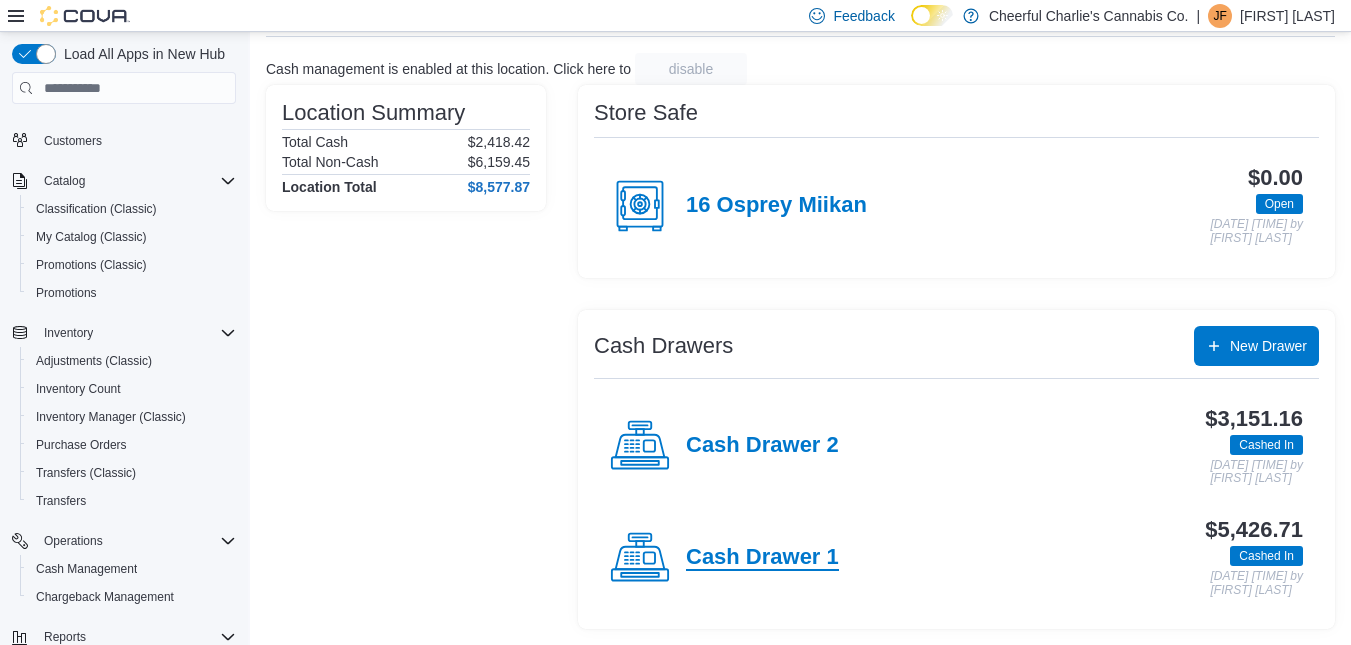 click on "Cash Drawer 1" at bounding box center [762, 558] 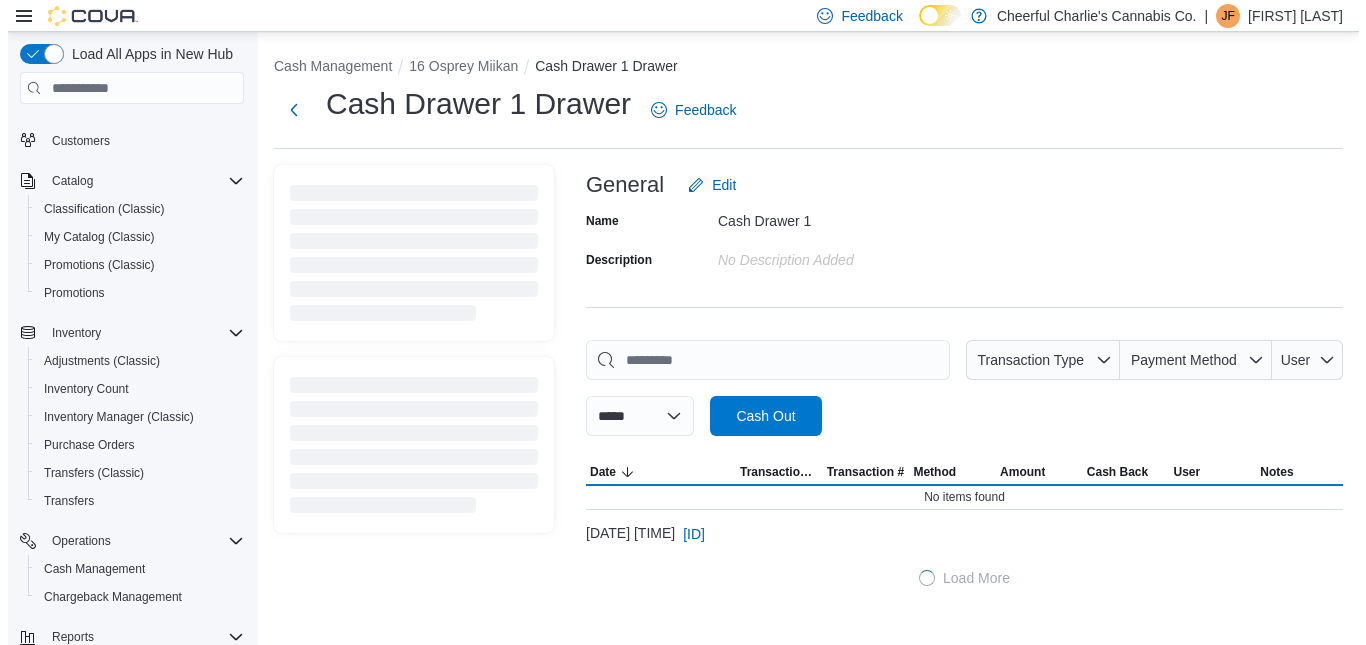 scroll, scrollTop: 0, scrollLeft: 0, axis: both 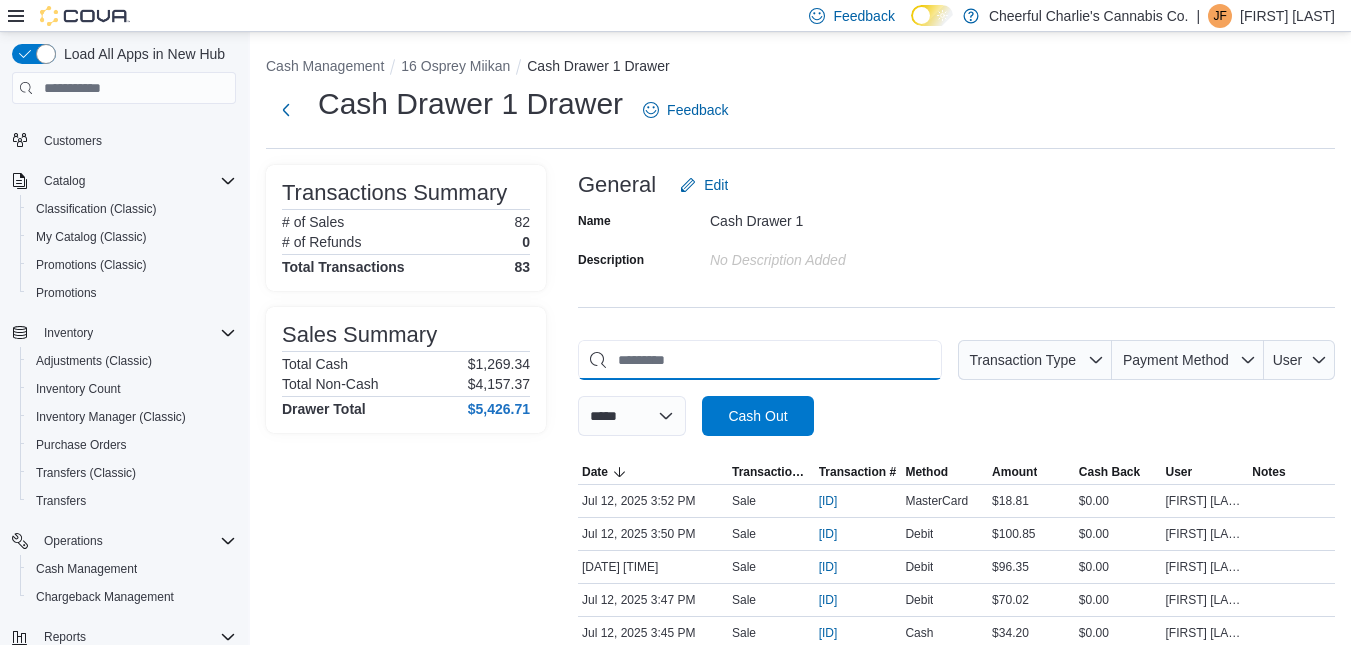 click at bounding box center (760, 360) 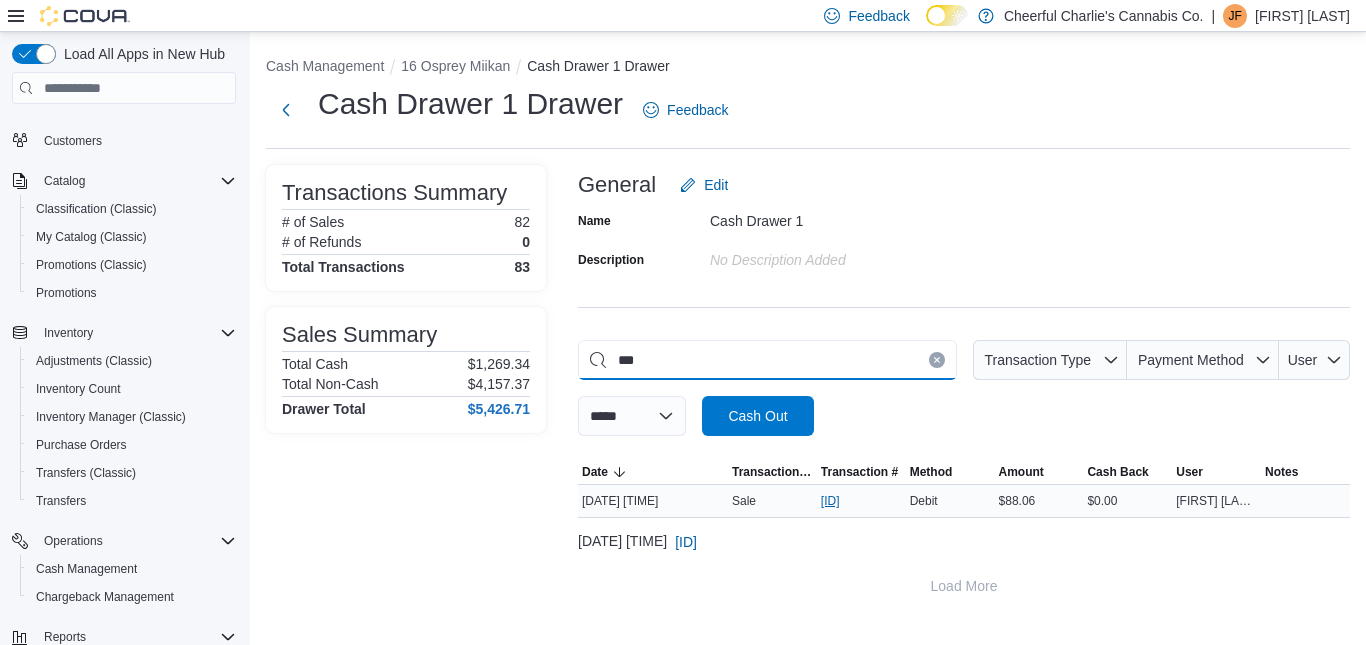 type on "***" 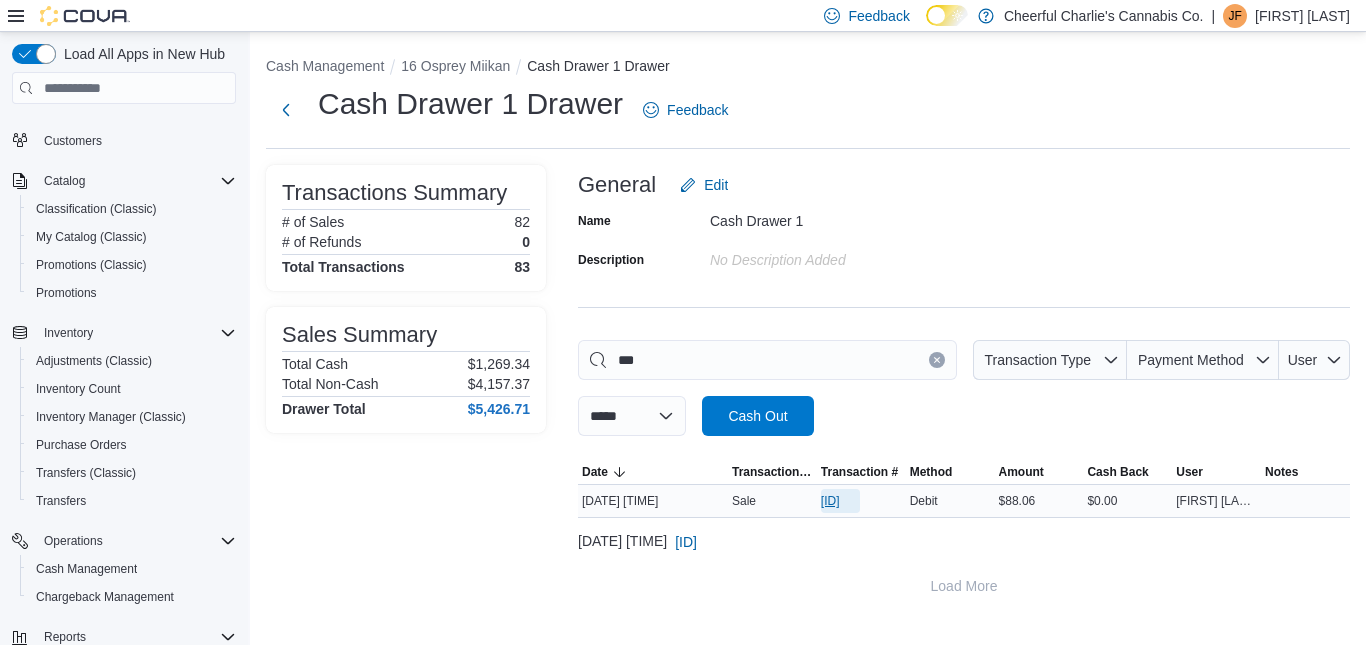 click on "[ID]" at bounding box center (830, 501) 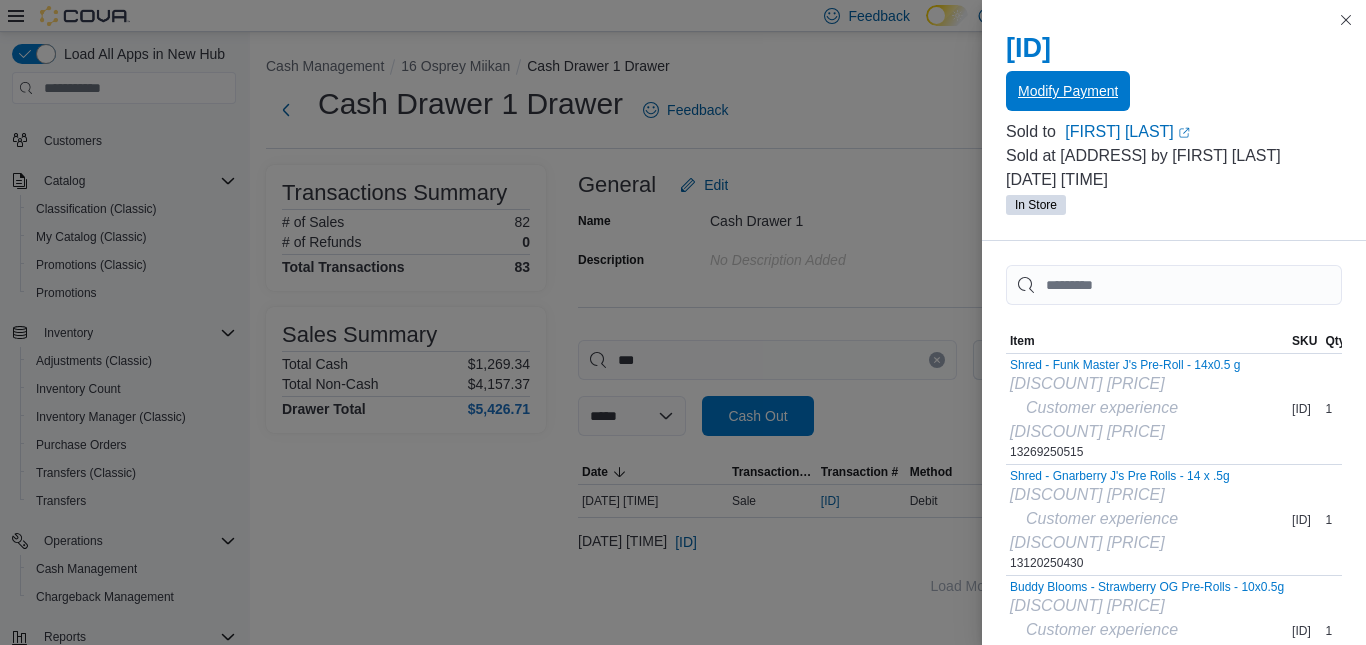 click on "Modify Payment" at bounding box center [1068, 91] 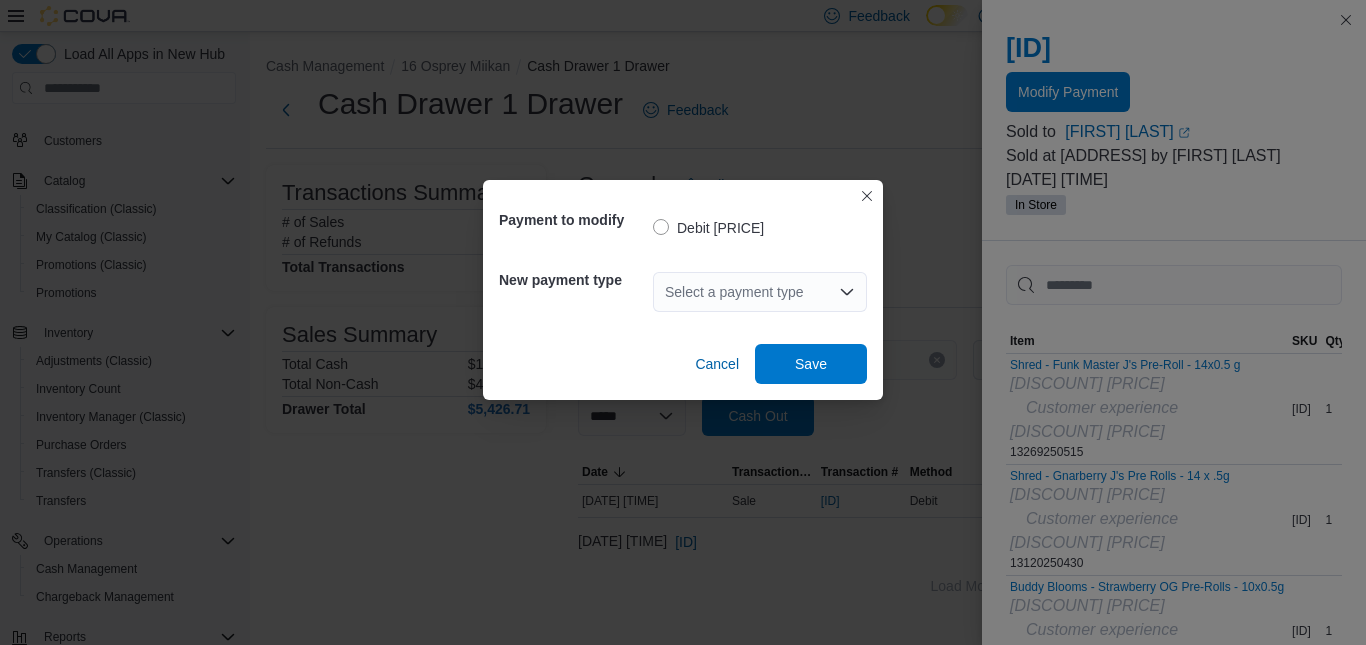 click on "Select a payment type" at bounding box center [760, 292] 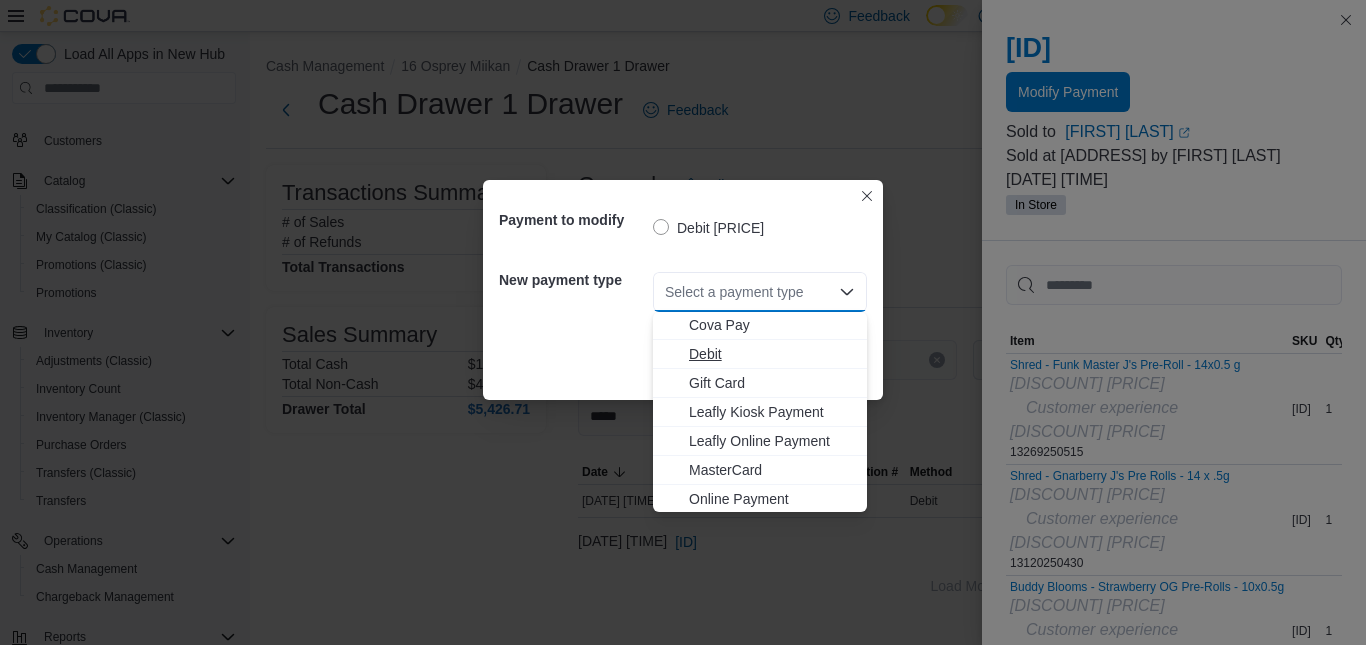 scroll, scrollTop: 119, scrollLeft: 0, axis: vertical 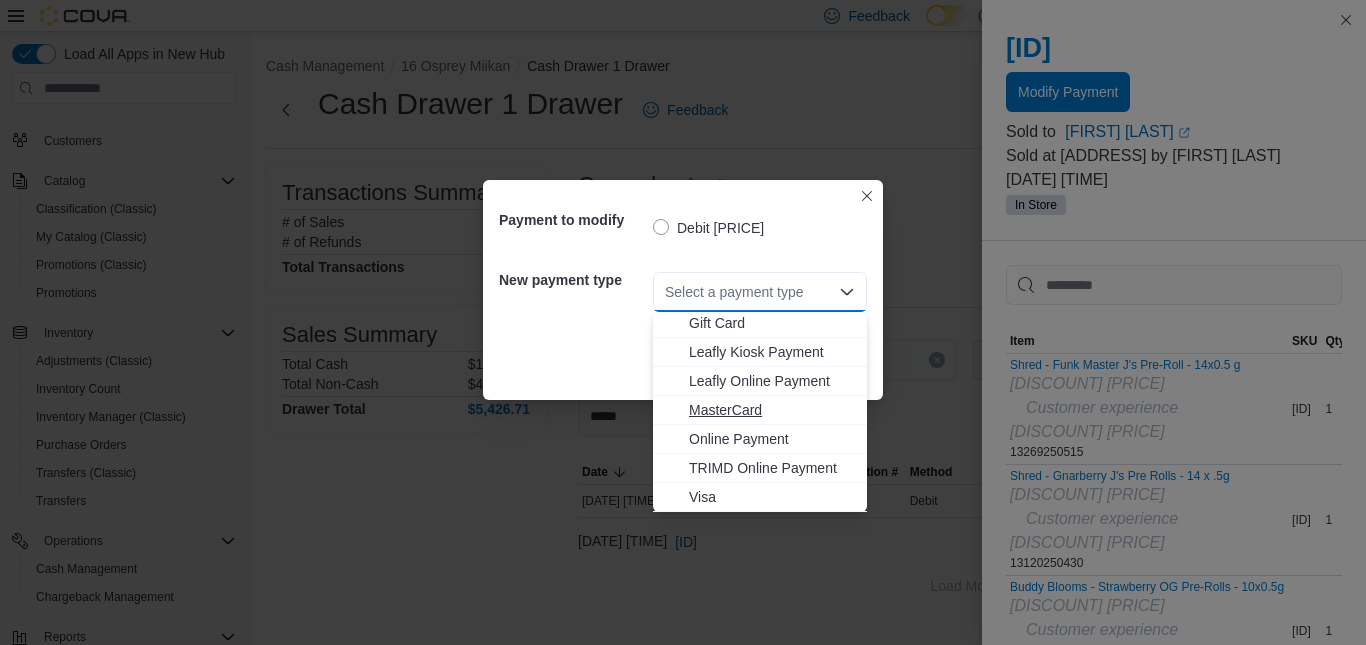 click on "MasterCard" at bounding box center (772, 410) 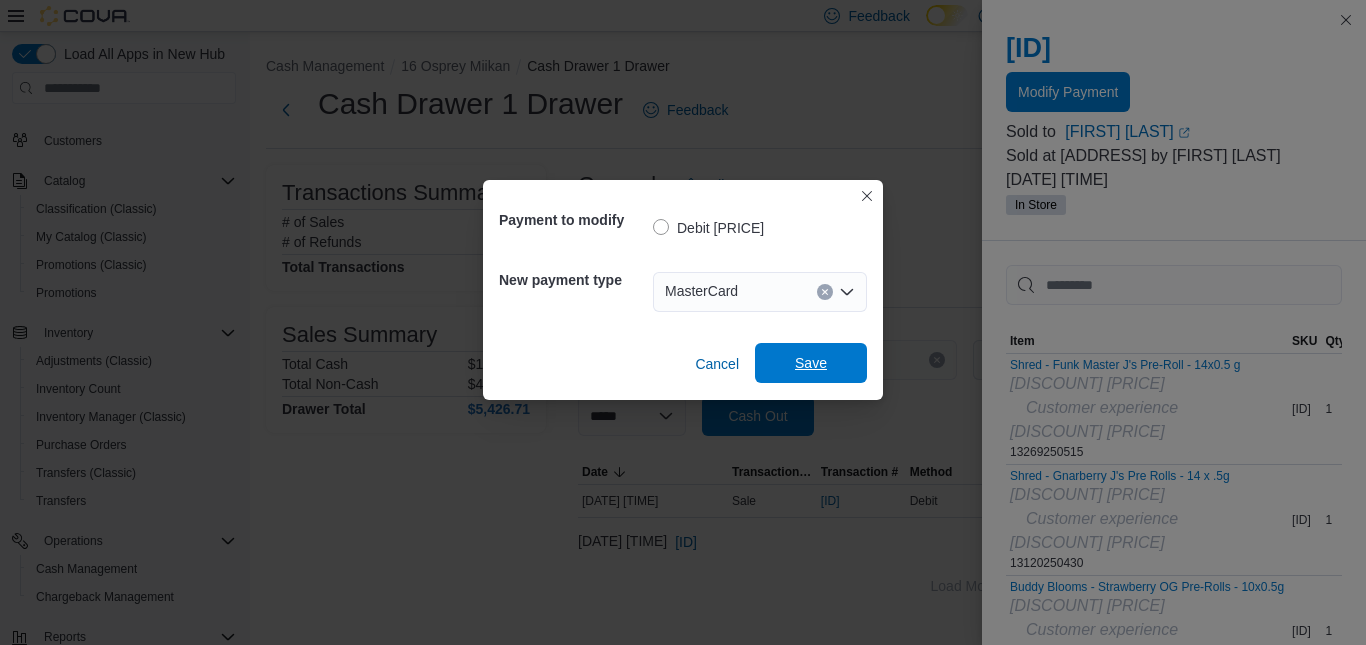 click on "Save" at bounding box center (811, 363) 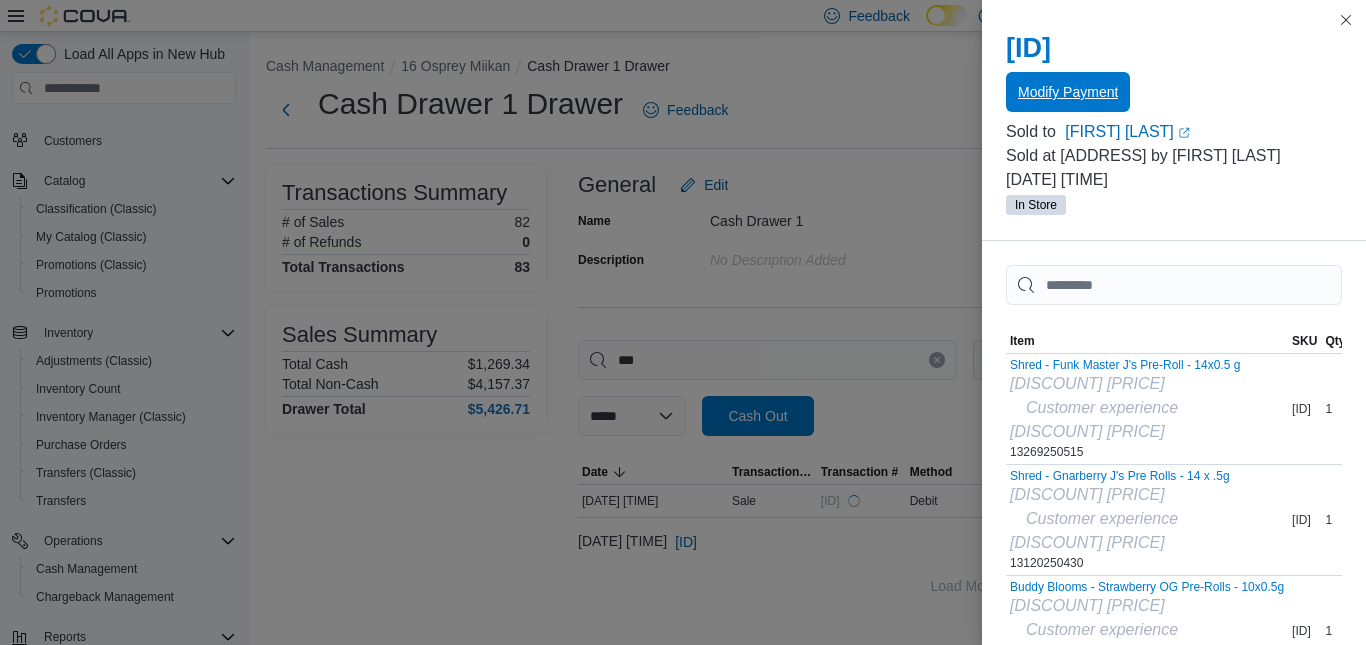 scroll, scrollTop: 0, scrollLeft: 0, axis: both 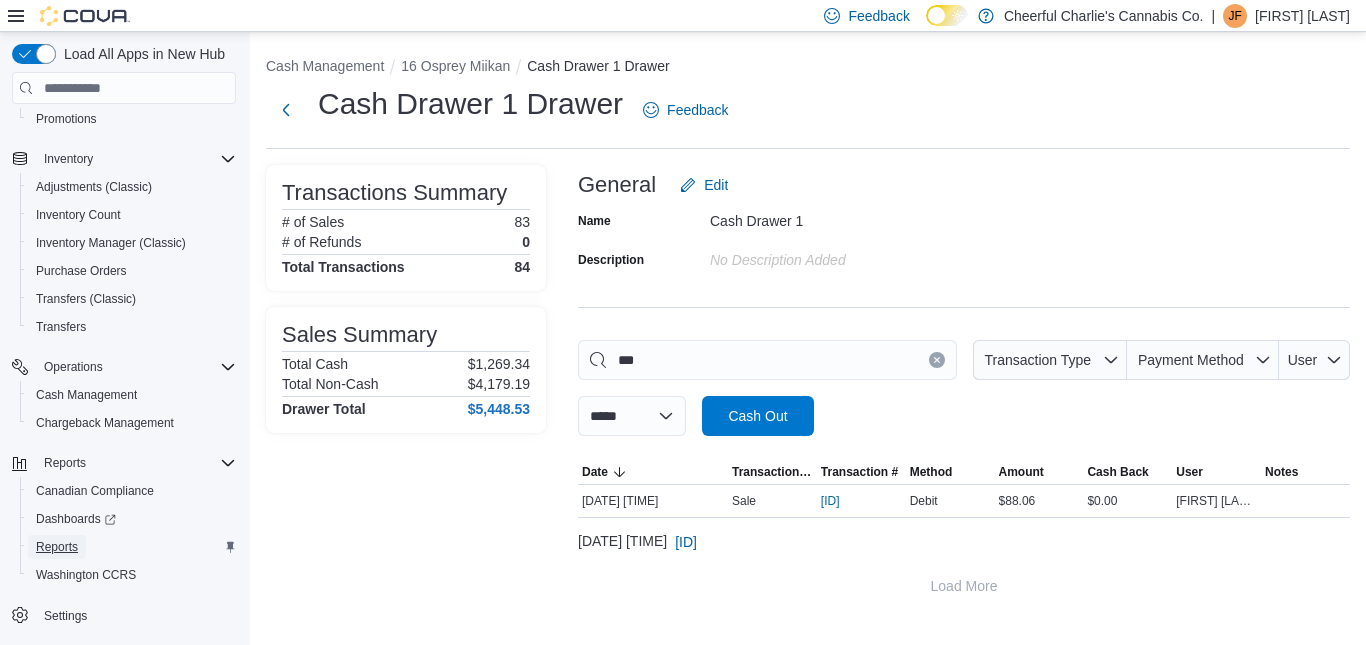 click on "Reports" at bounding box center (57, 547) 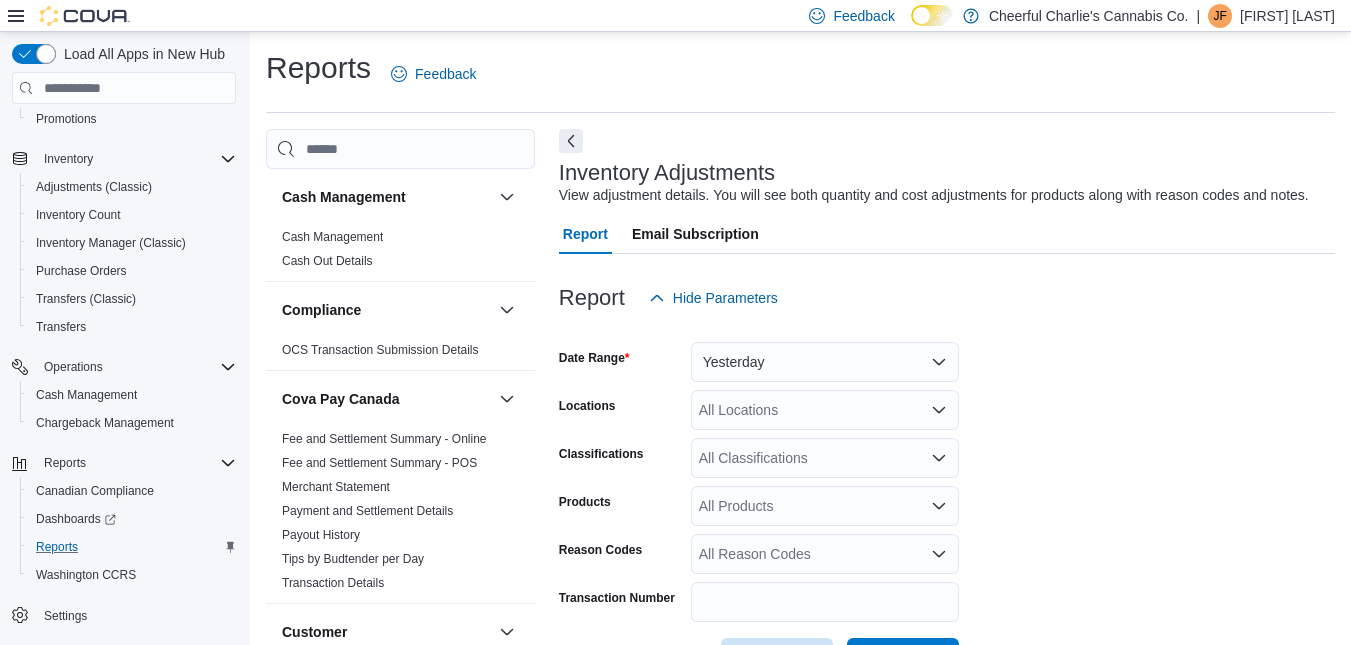 scroll, scrollTop: 46, scrollLeft: 0, axis: vertical 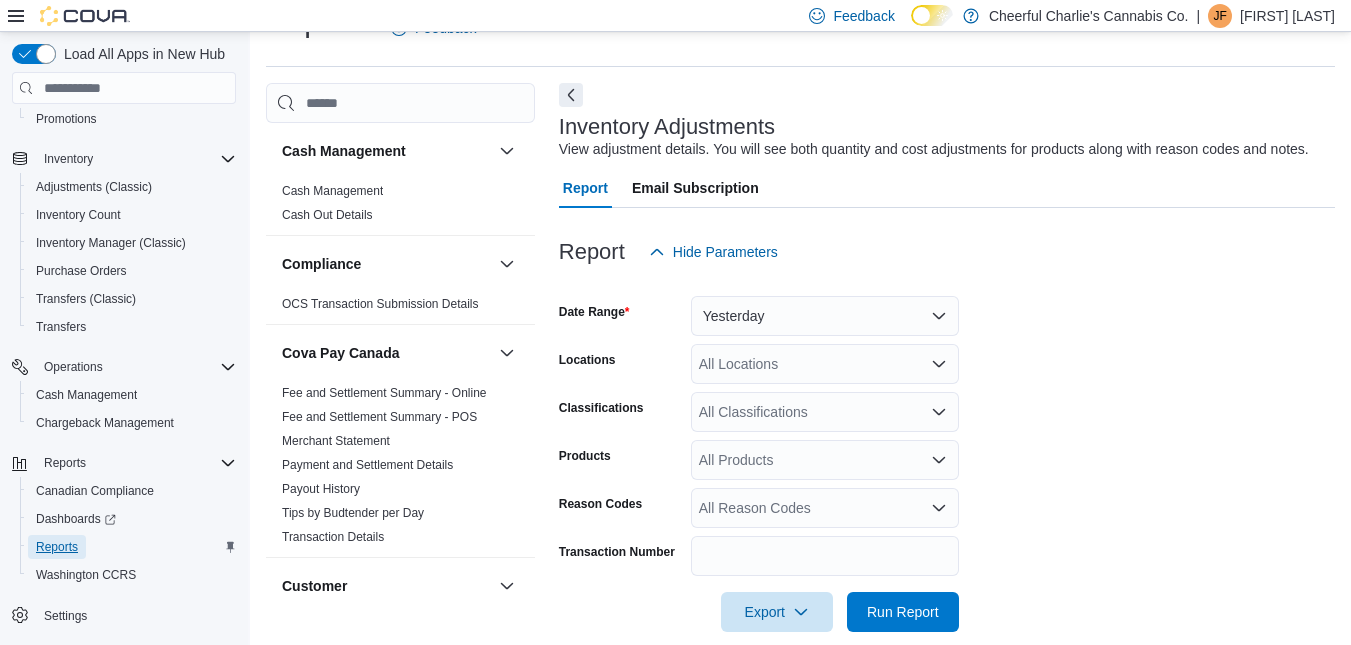 click on "Reports" at bounding box center (57, 547) 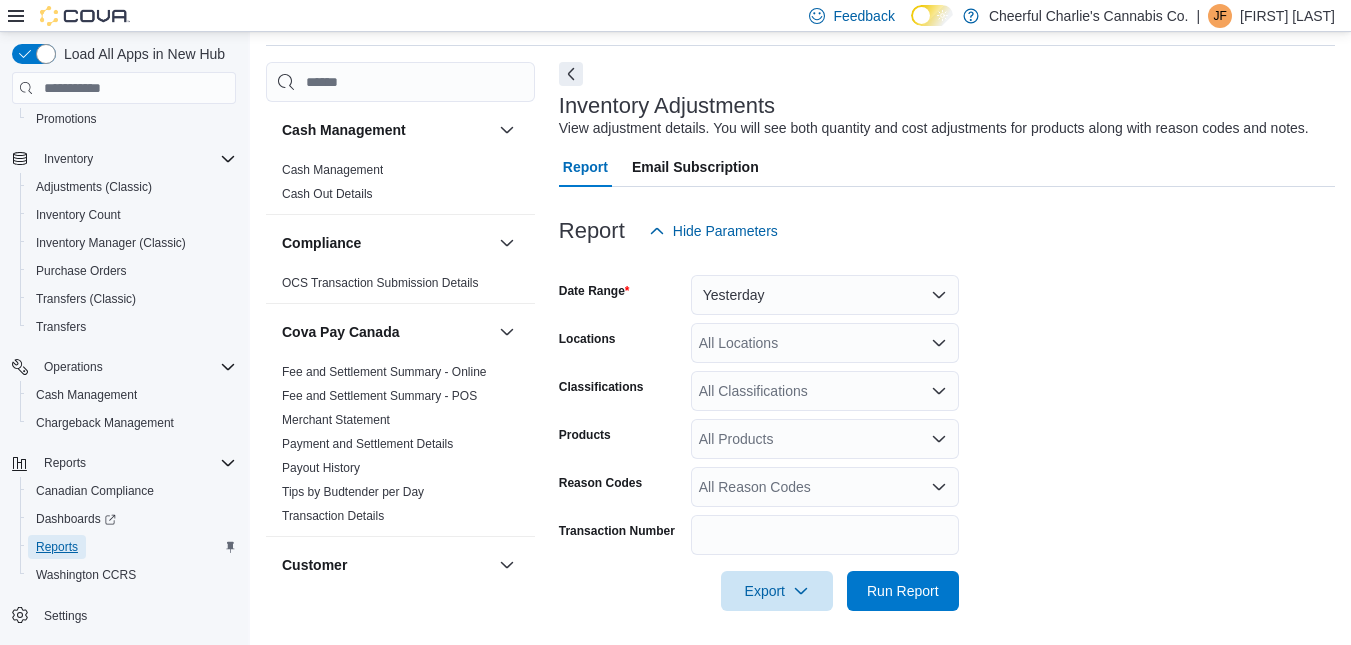 scroll, scrollTop: 73, scrollLeft: 0, axis: vertical 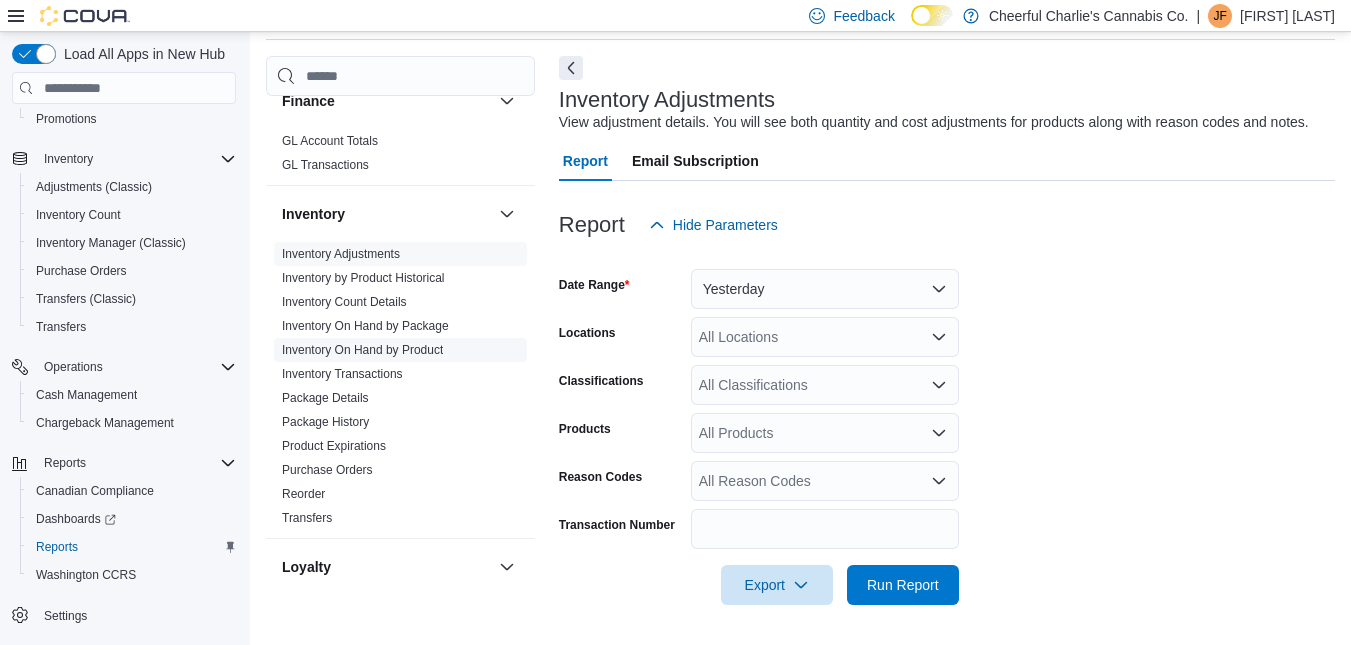 click on "Inventory On Hand by Product" at bounding box center [362, 350] 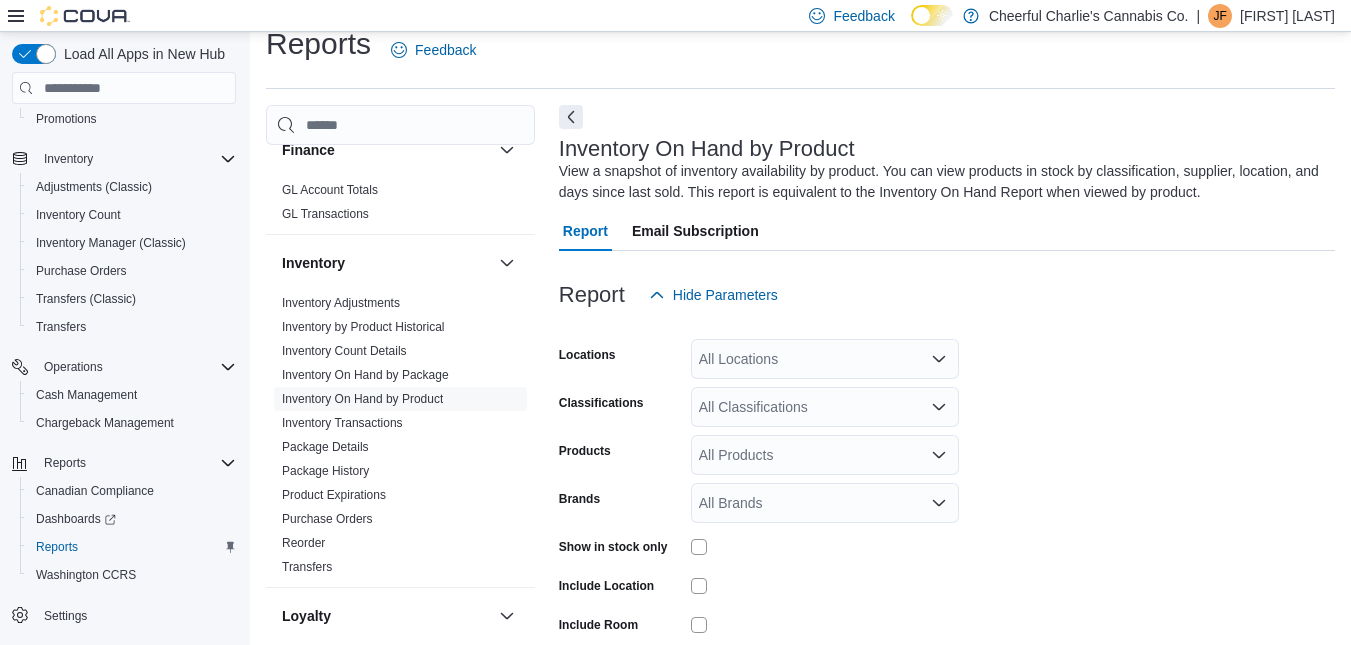 scroll, scrollTop: 67, scrollLeft: 0, axis: vertical 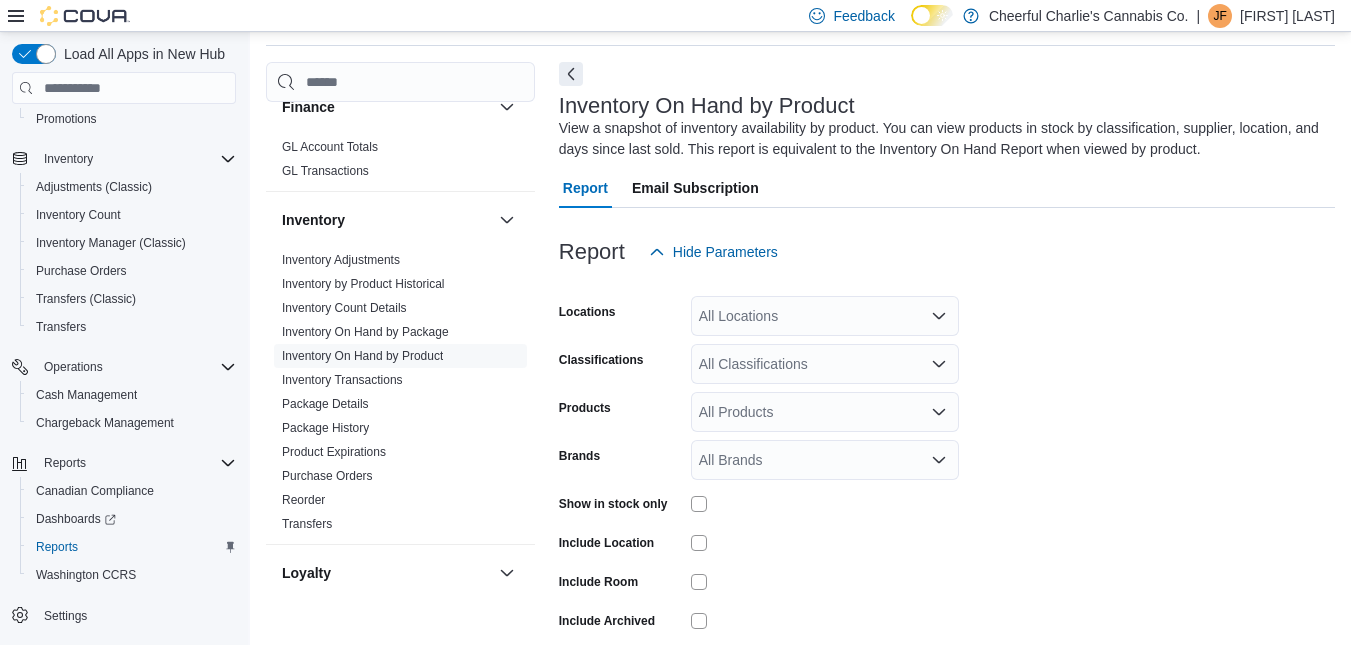 click 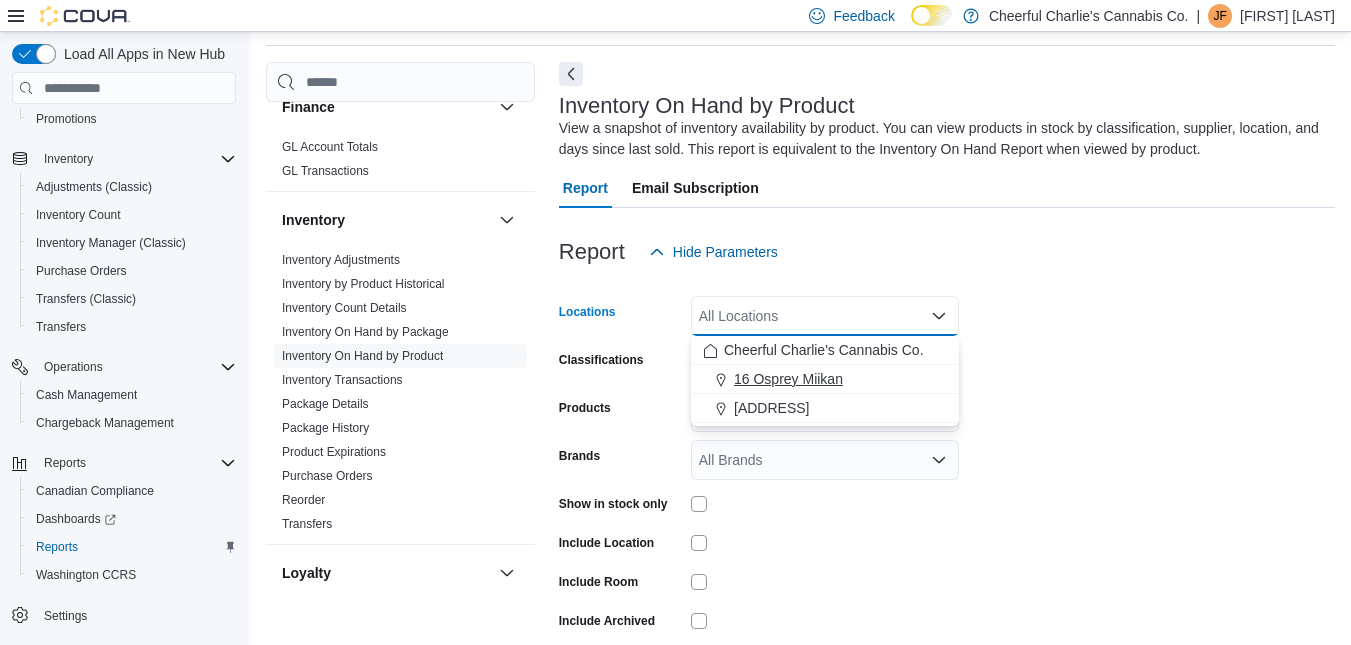 click on "16 Osprey Miikan" at bounding box center [788, 379] 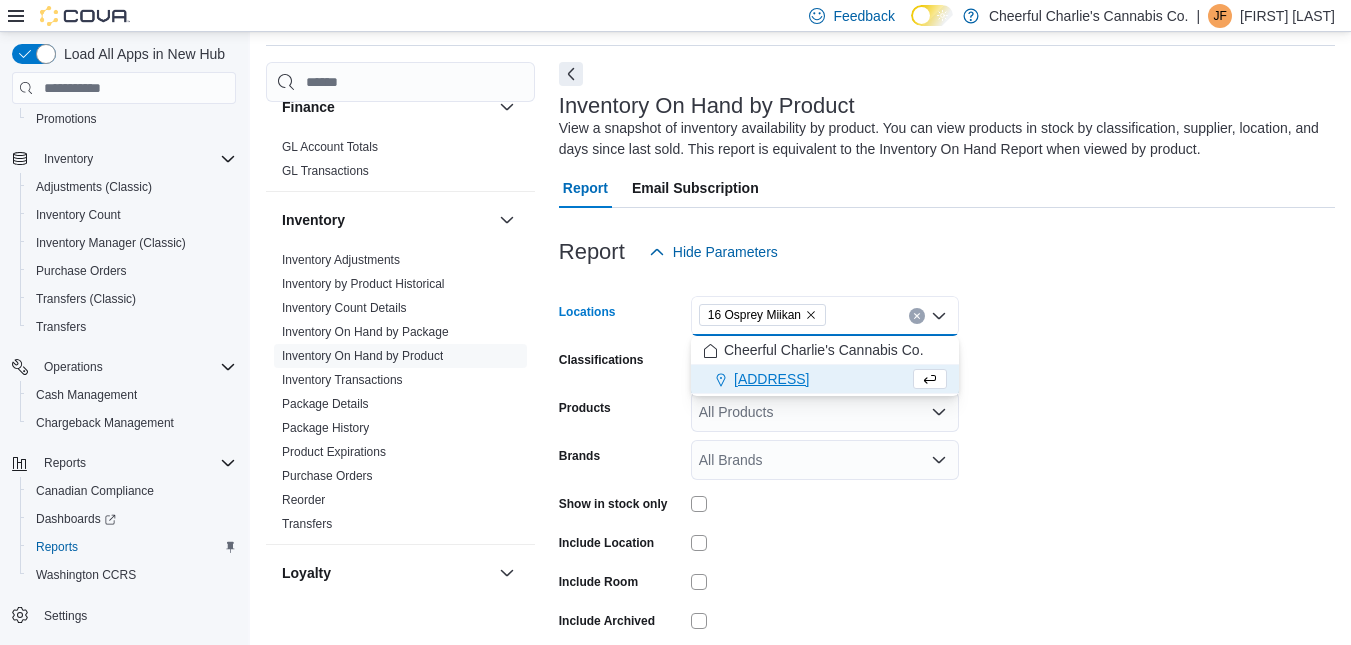 click on "Locations [ADDRESS] Classifications [CLASSIFICATIONS] Products All Products Brands All Brands Show in stock only Include Location Include Room Include Archived Export  Run Report" at bounding box center [947, 482] 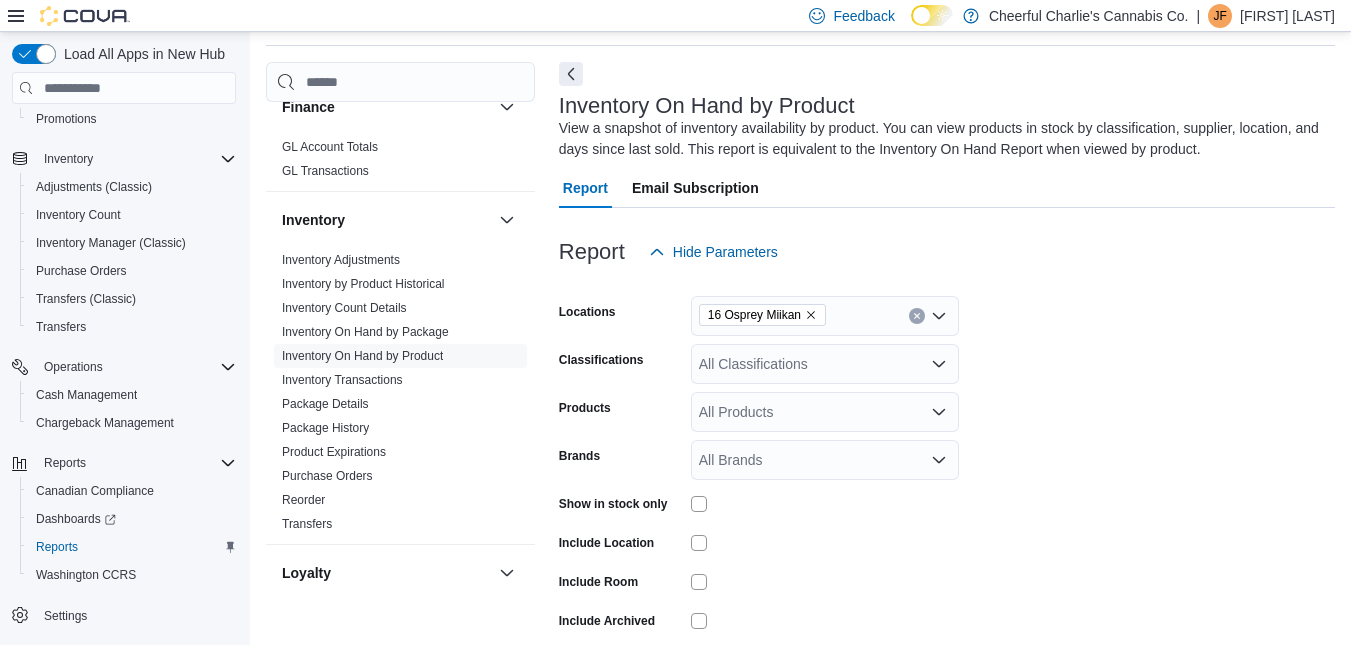 click 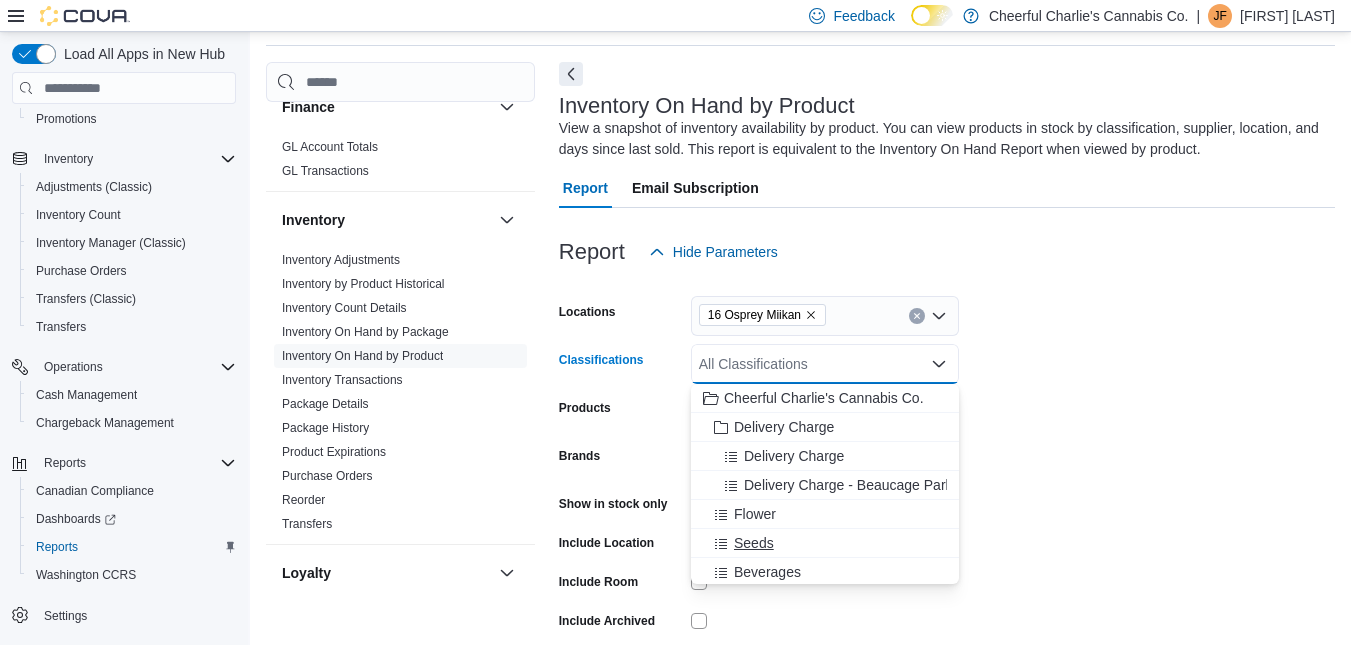 click on "Seeds" at bounding box center [754, 543] 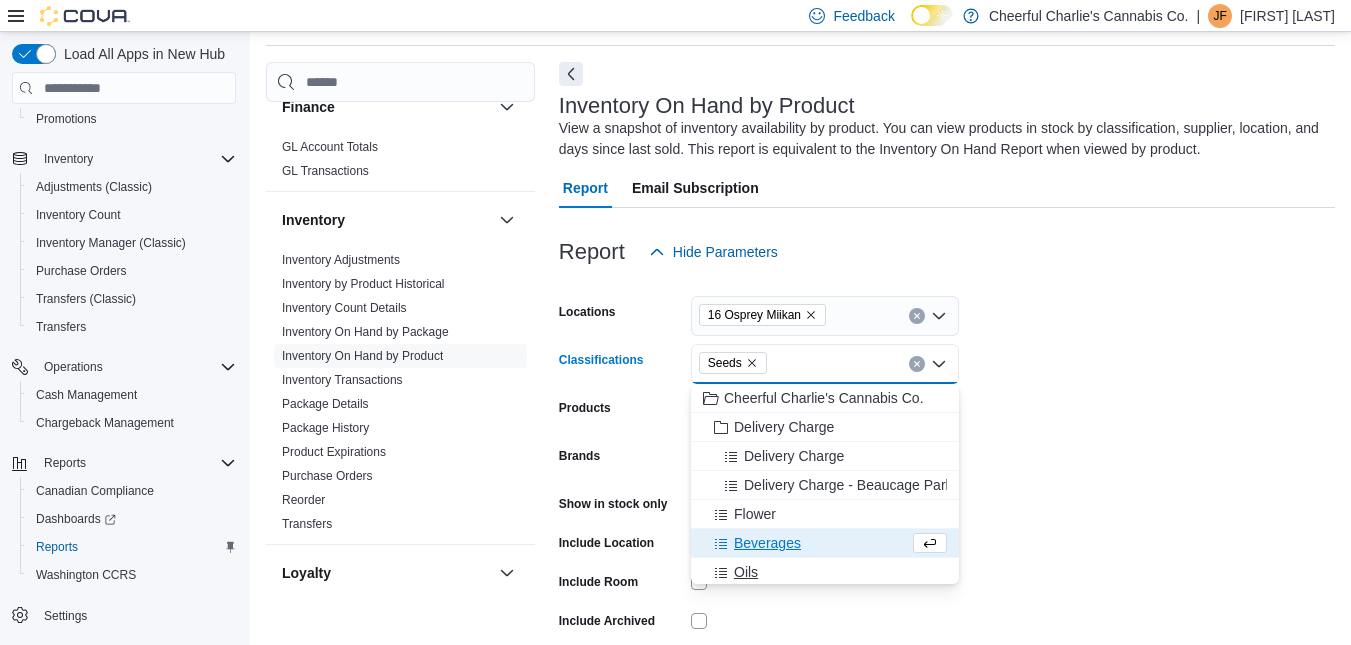 click on "Oils" at bounding box center (825, 572) 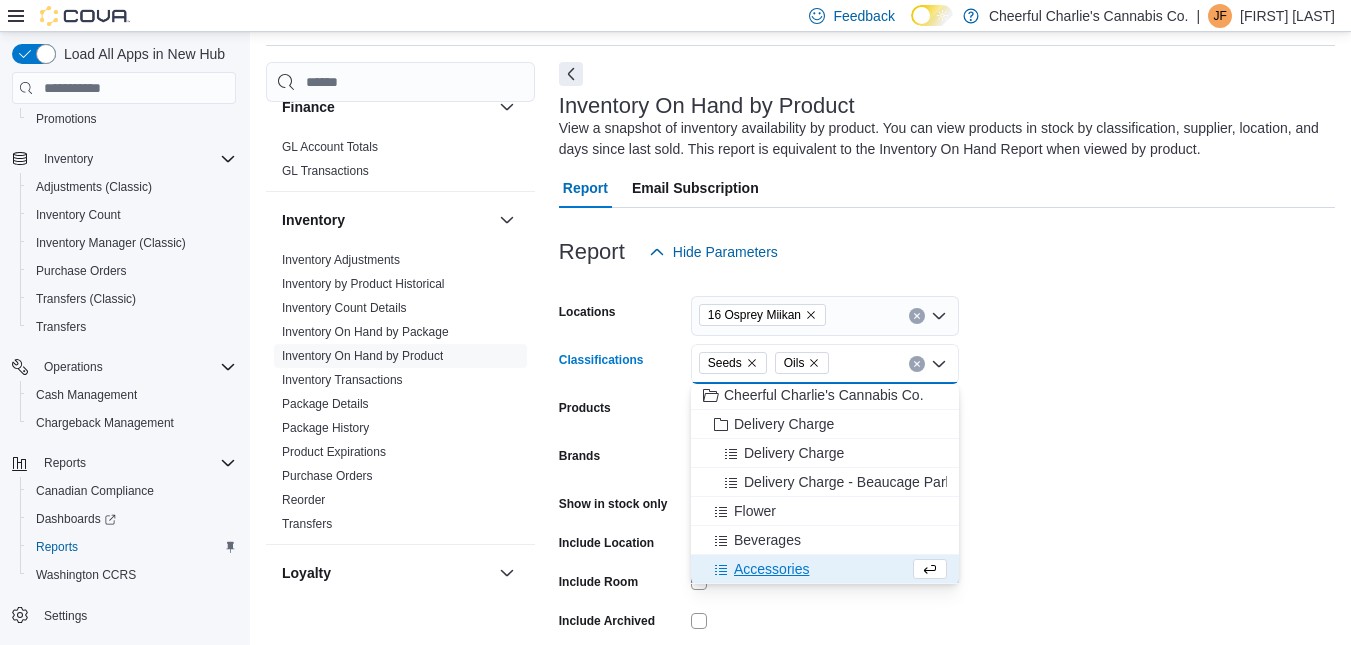 scroll, scrollTop: 103, scrollLeft: 0, axis: vertical 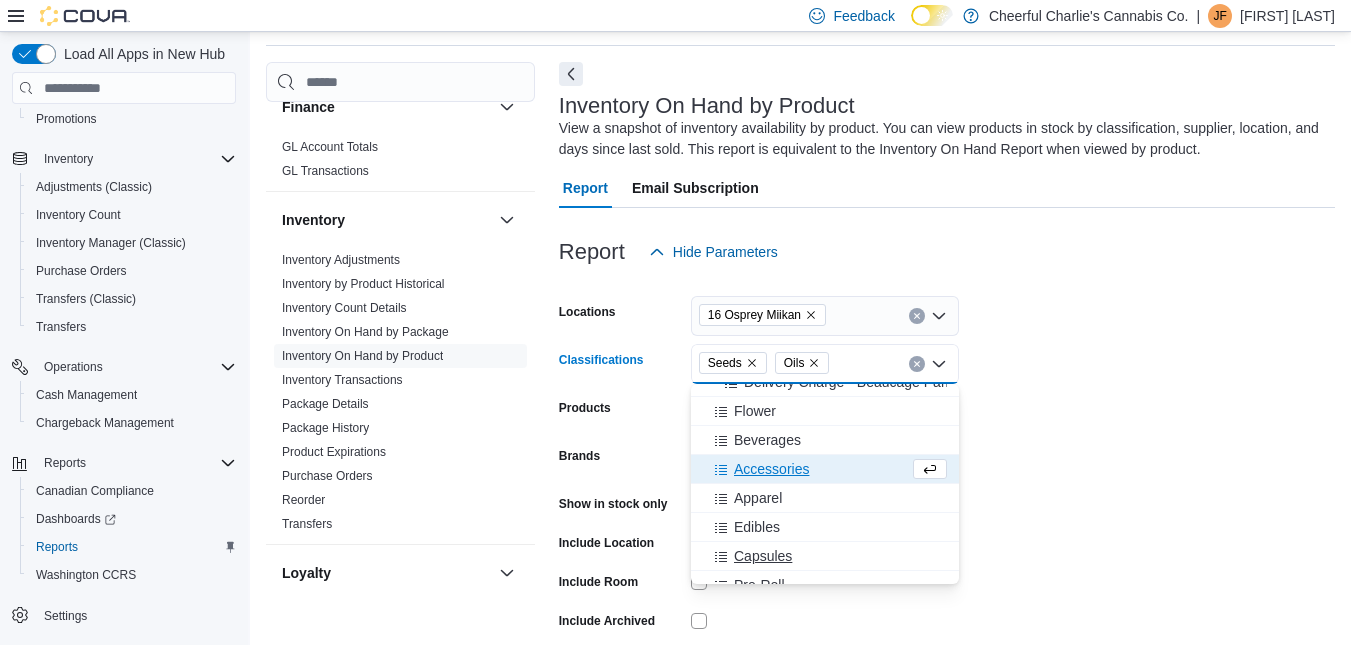 click on "Capsules" at bounding box center (763, 556) 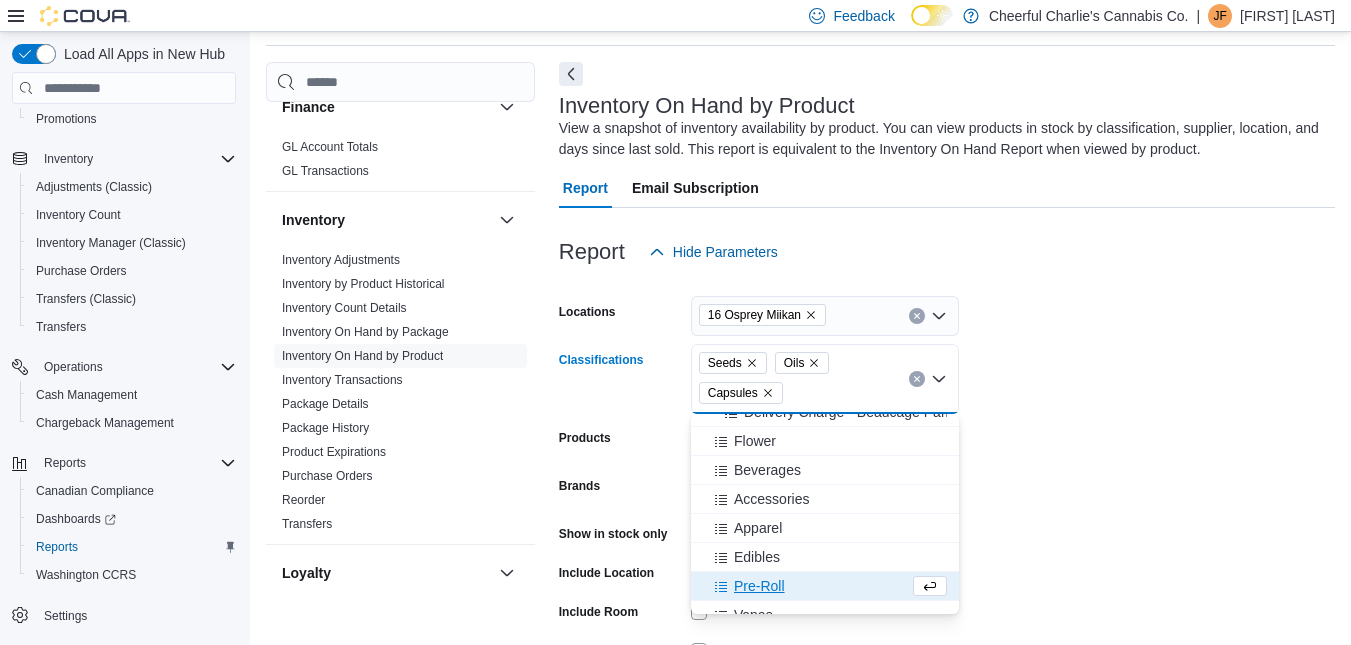 scroll, scrollTop: 203, scrollLeft: 0, axis: vertical 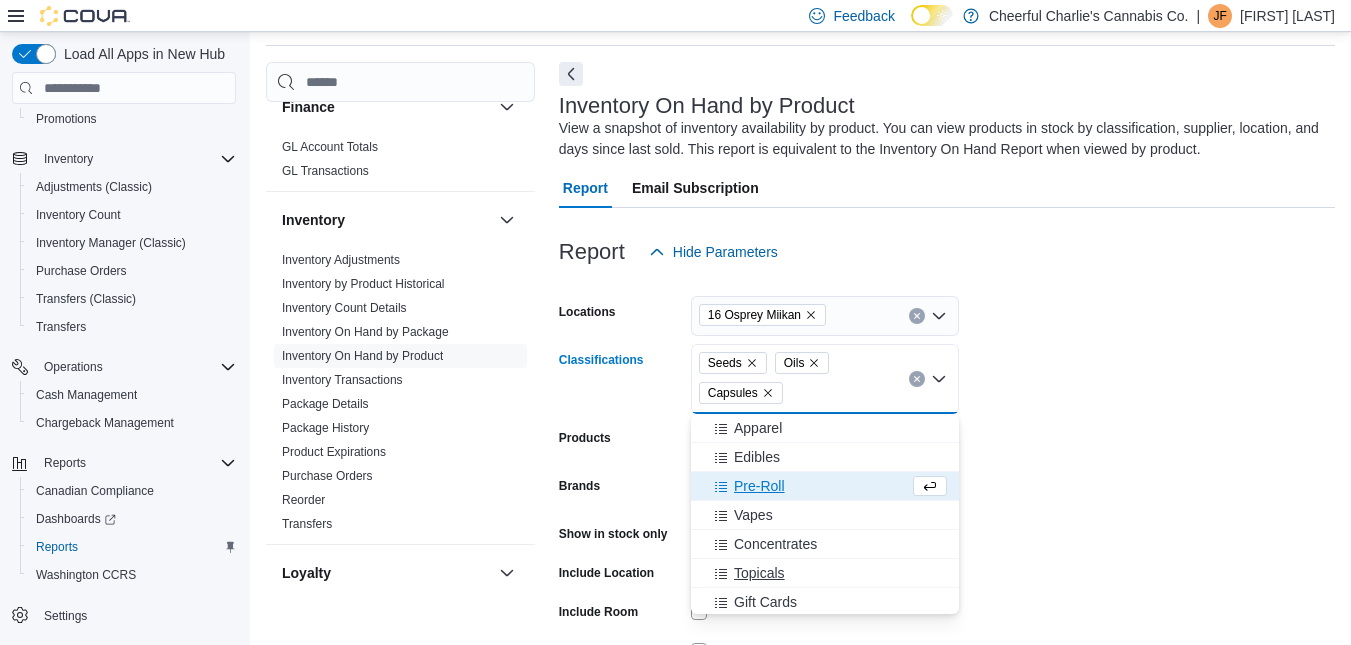 click on "Topicals" at bounding box center [759, 573] 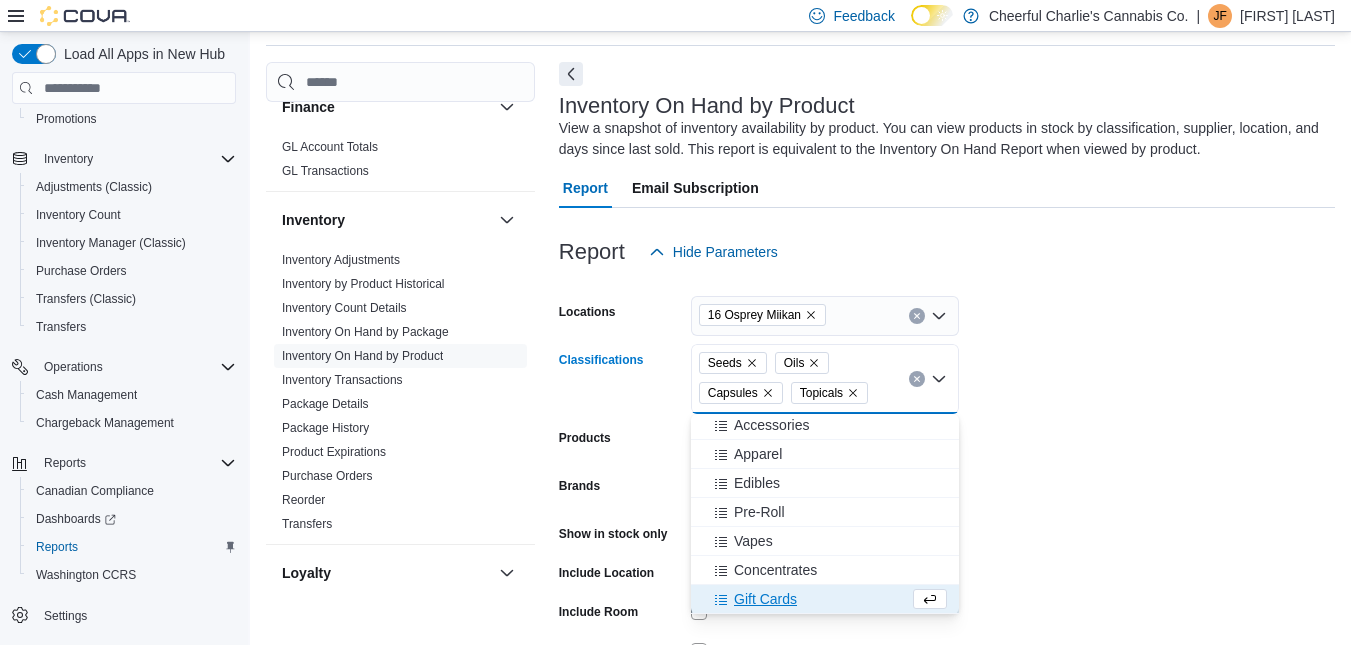 scroll, scrollTop: 177, scrollLeft: 0, axis: vertical 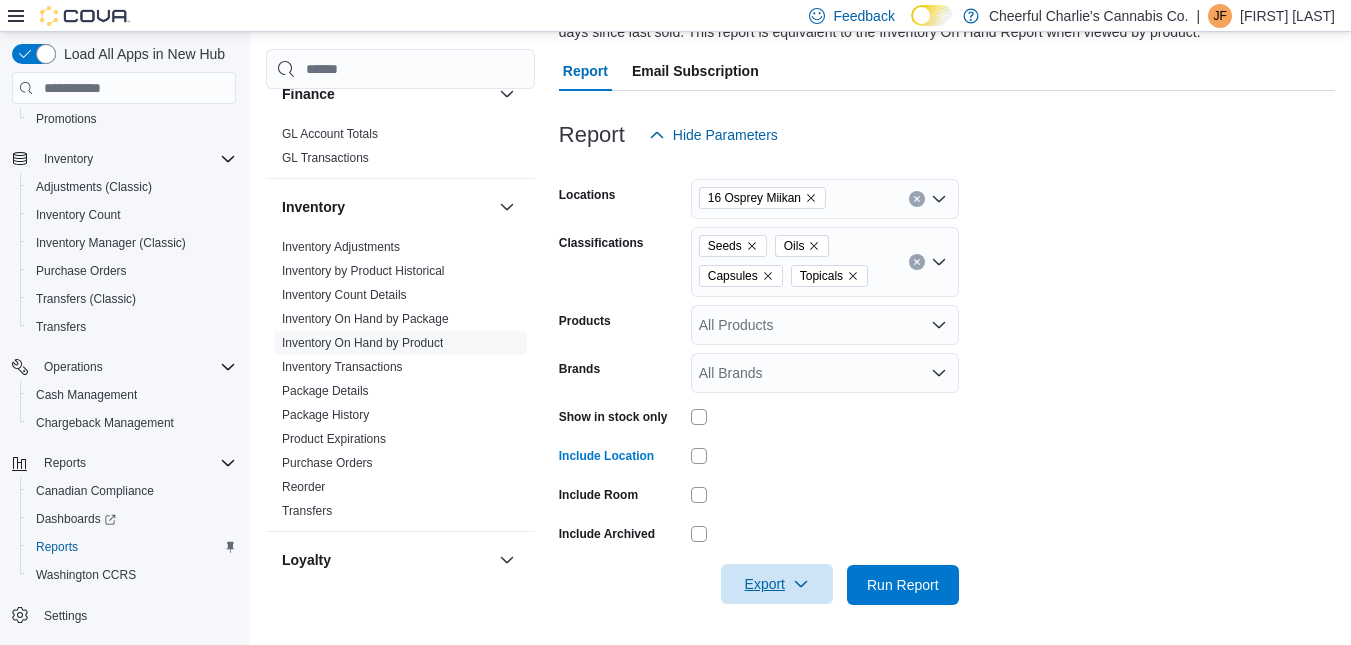 click on "Export" at bounding box center (777, 584) 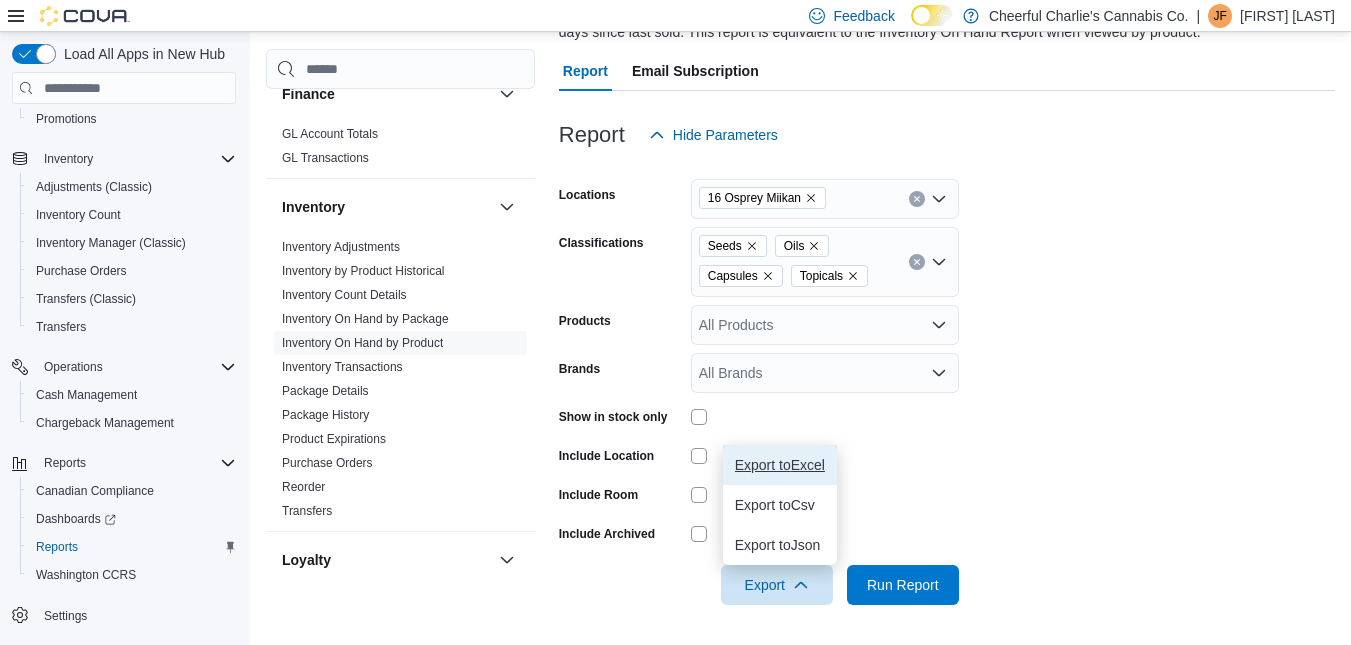 click on "Export to  Excel" at bounding box center [780, 465] 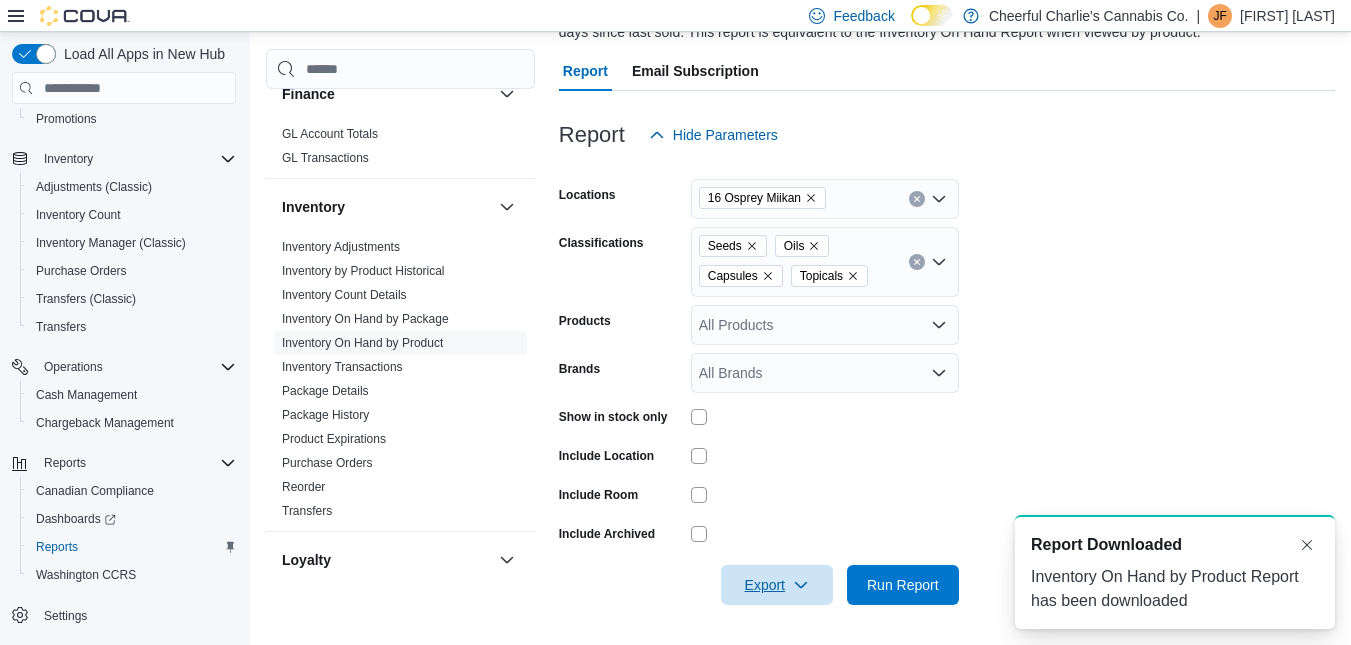 scroll, scrollTop: 0, scrollLeft: 0, axis: both 